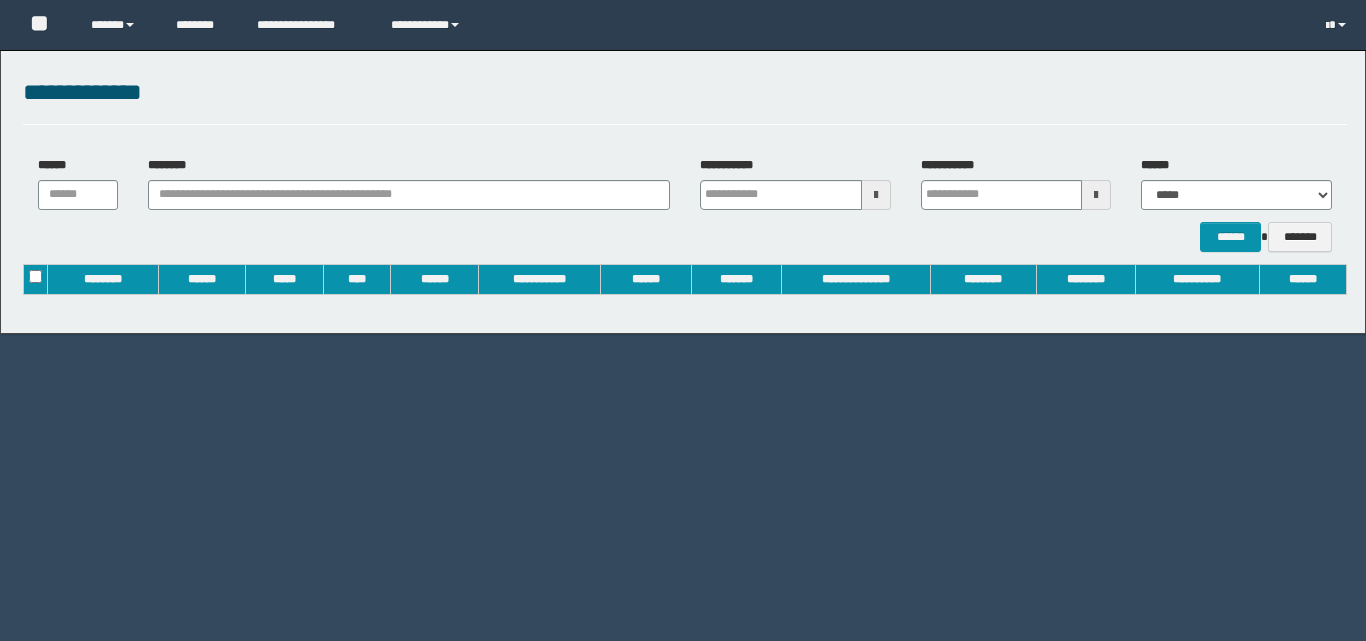 scroll, scrollTop: 0, scrollLeft: 0, axis: both 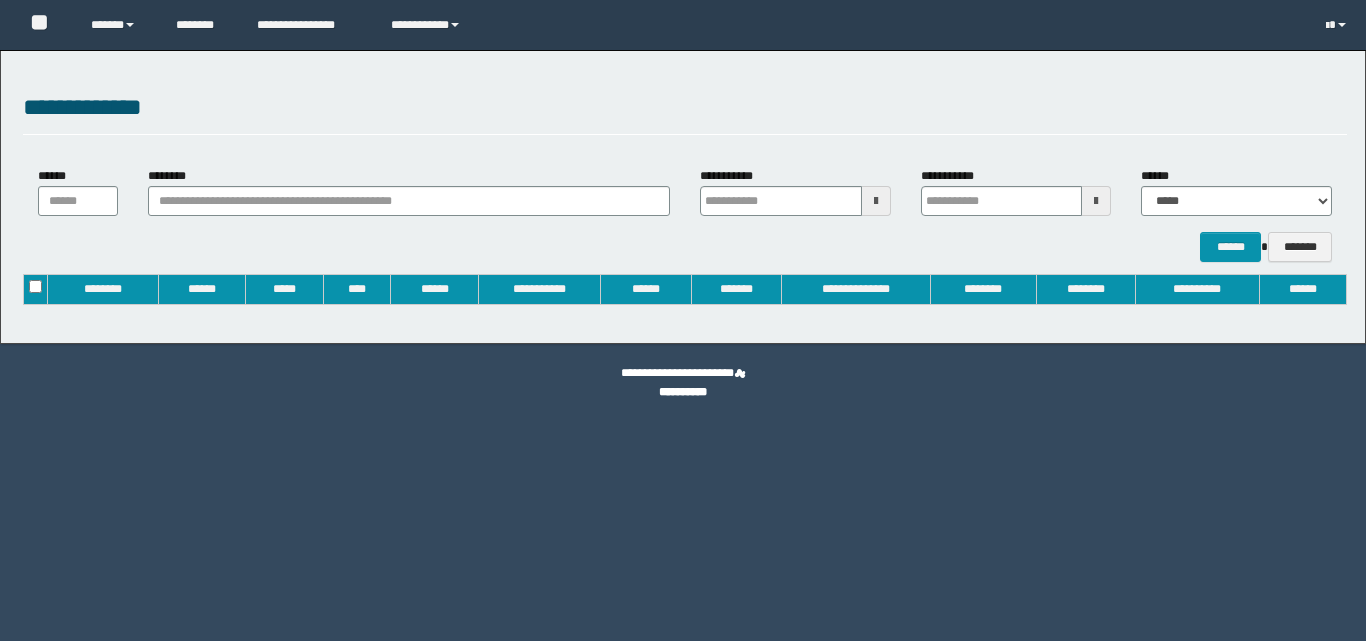type on "**********" 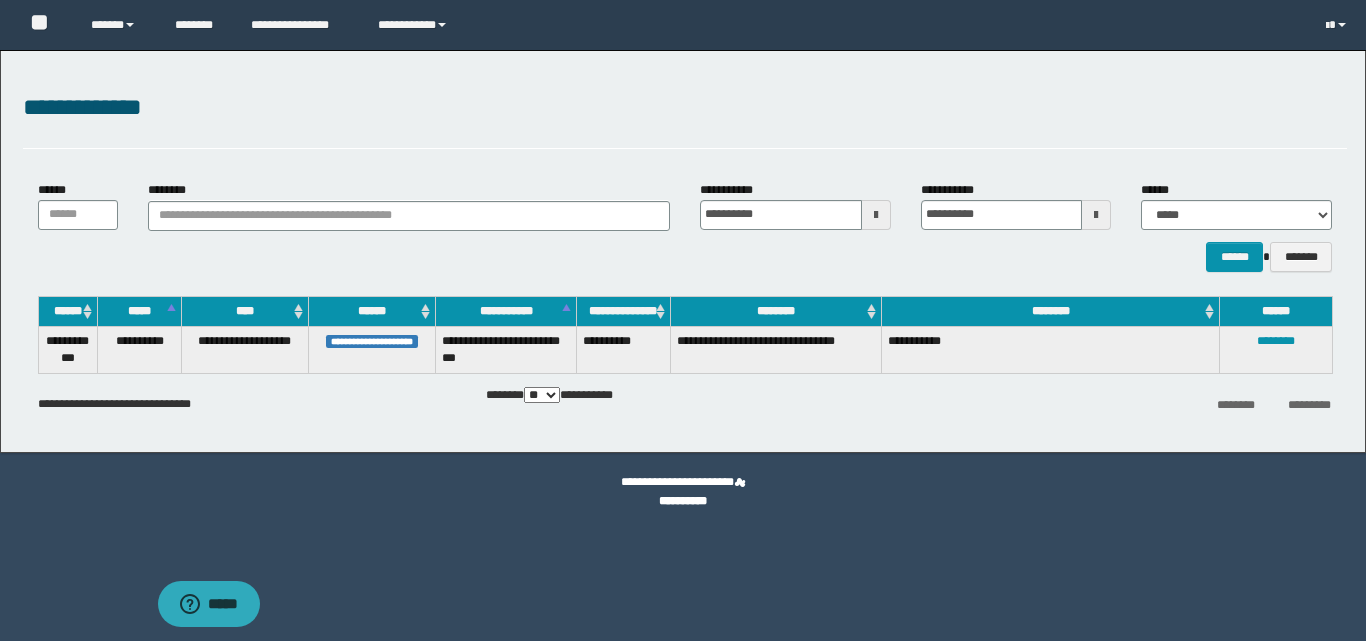 scroll, scrollTop: 0, scrollLeft: 0, axis: both 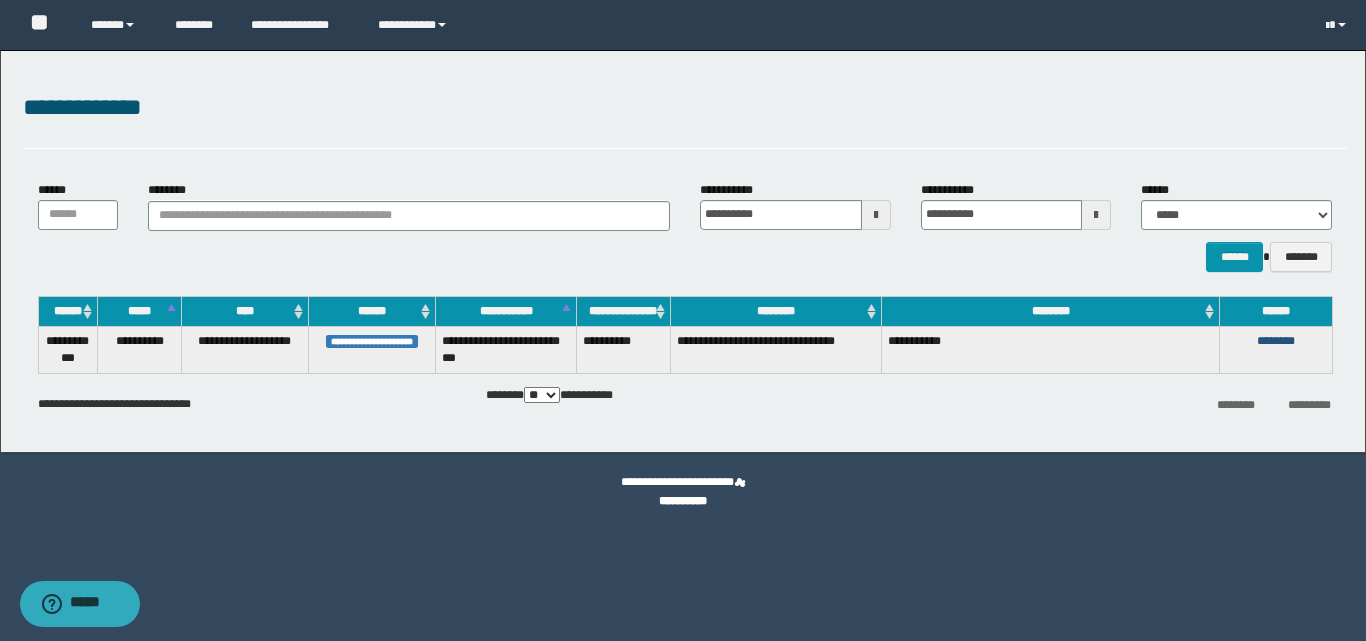 click on "********" at bounding box center (1276, 341) 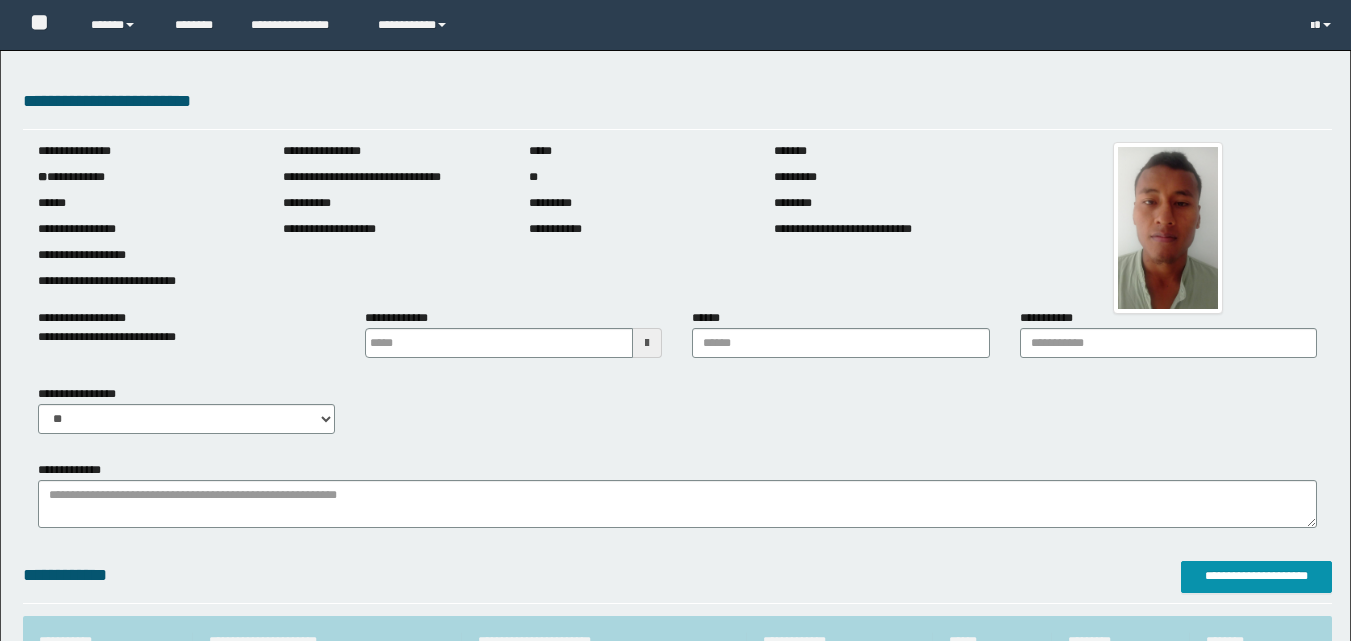 scroll, scrollTop: 0, scrollLeft: 0, axis: both 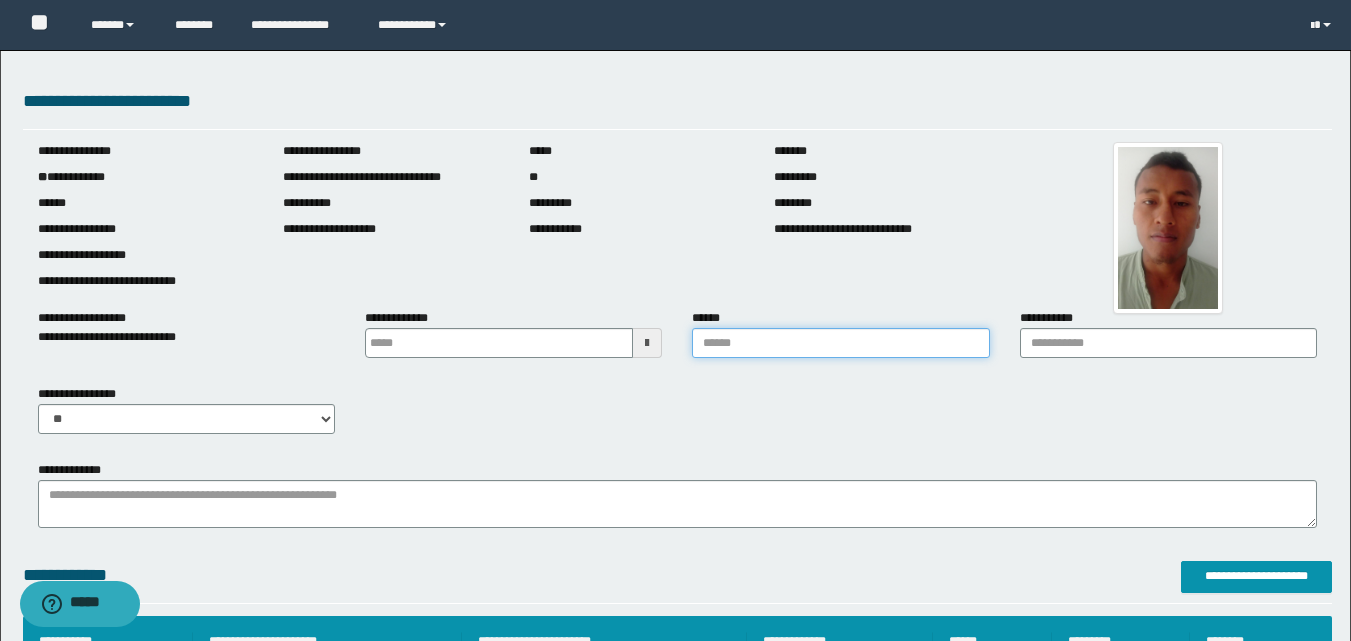 click on "******" at bounding box center [840, 343] 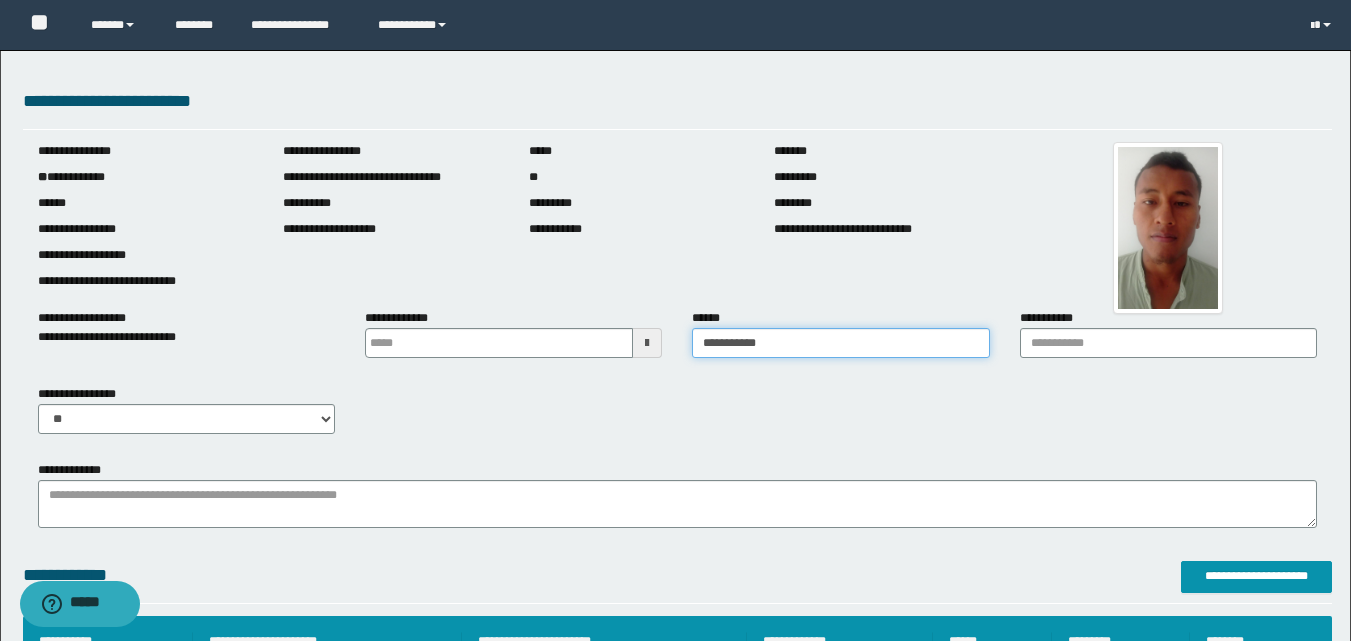 type on "**********" 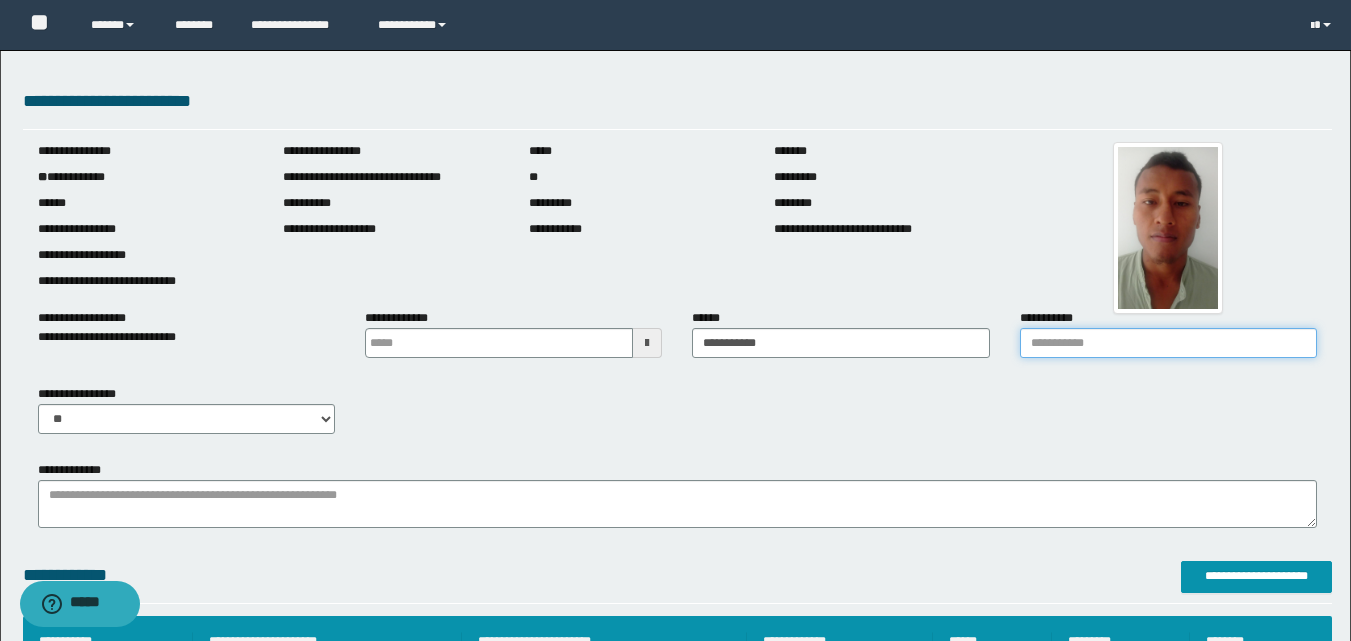 click on "**********" at bounding box center (1168, 343) 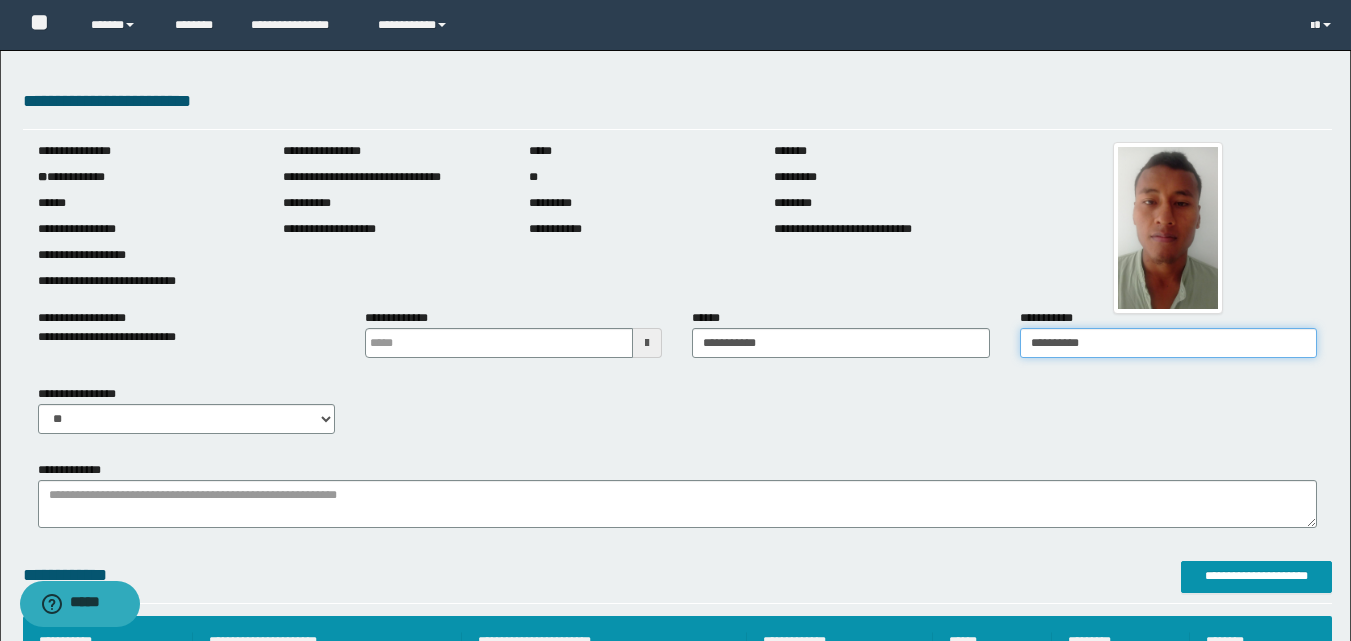 scroll, scrollTop: 6, scrollLeft: 0, axis: vertical 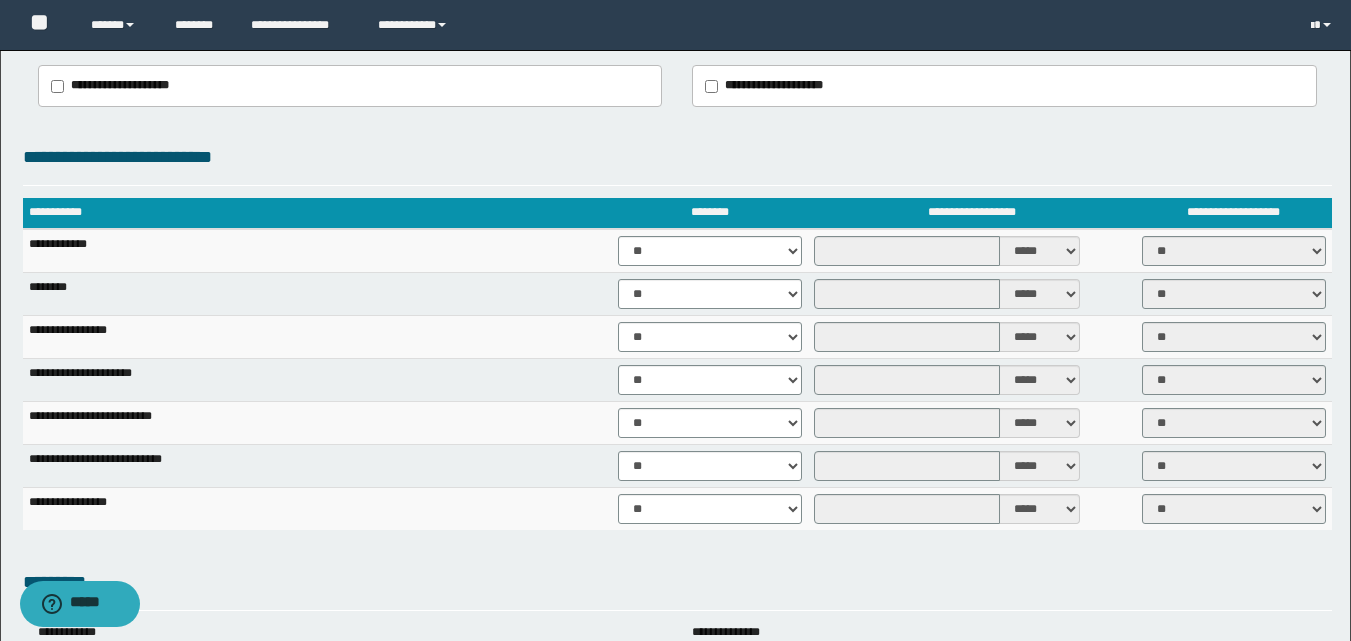 type on "**********" 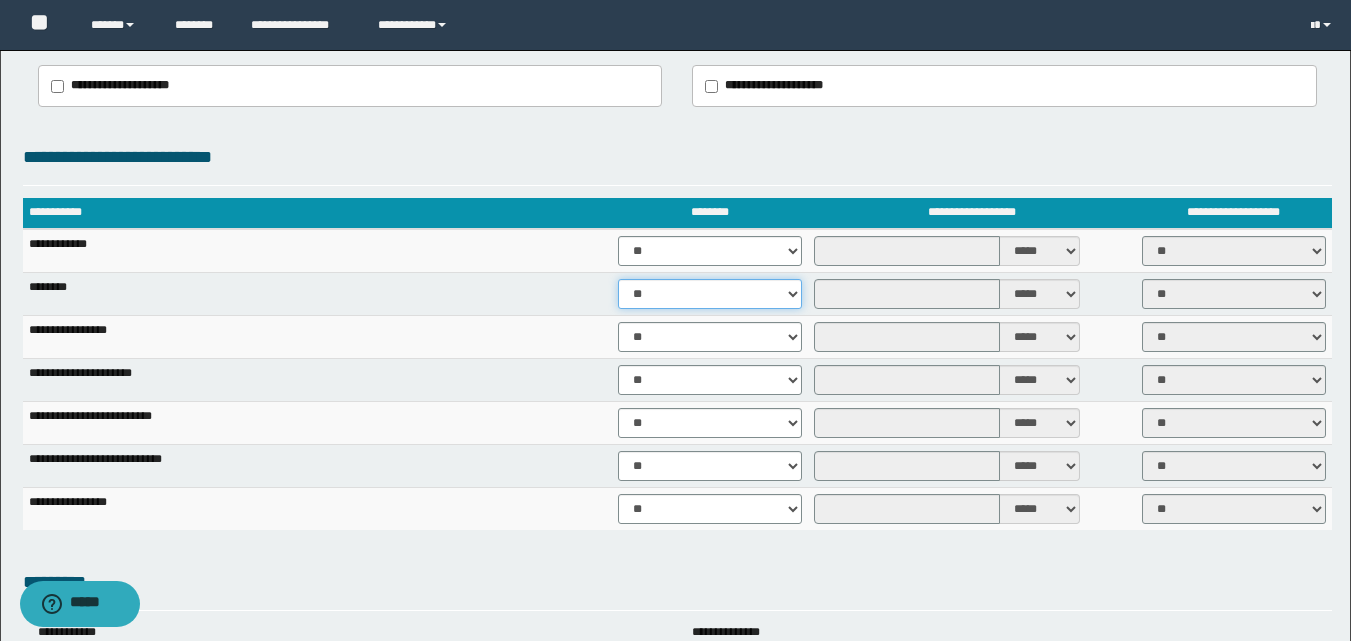 click on "**
**" at bounding box center (710, 294) 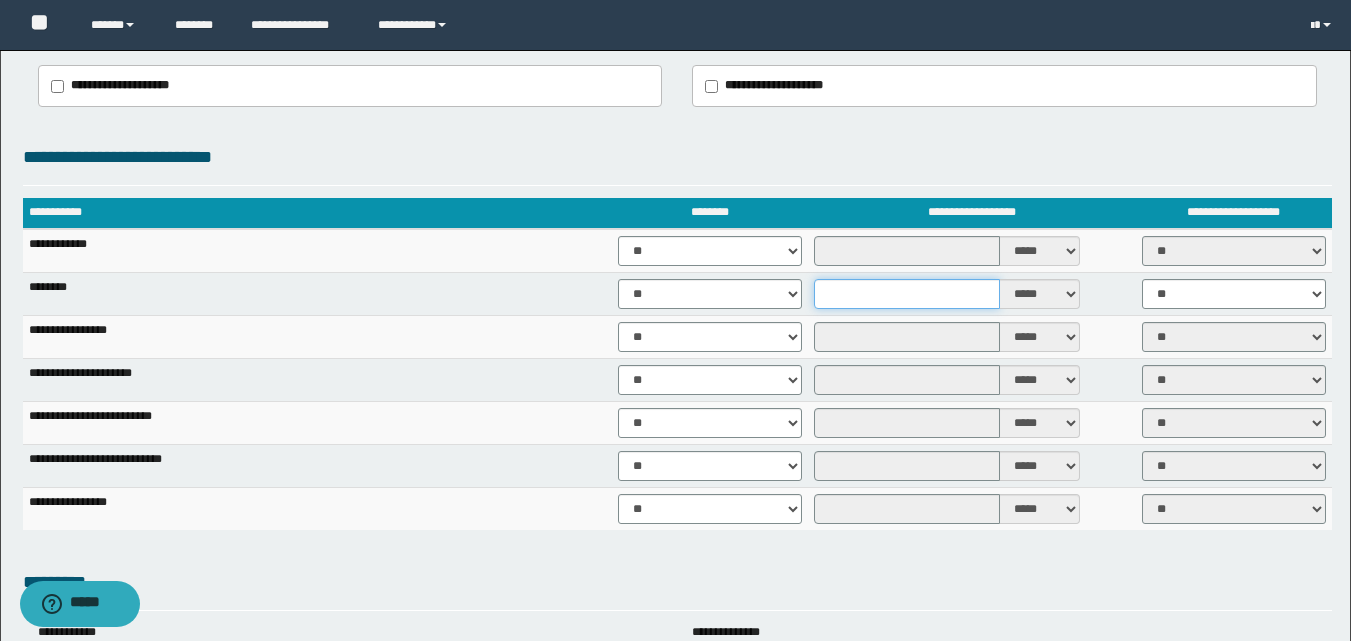 click at bounding box center [907, 294] 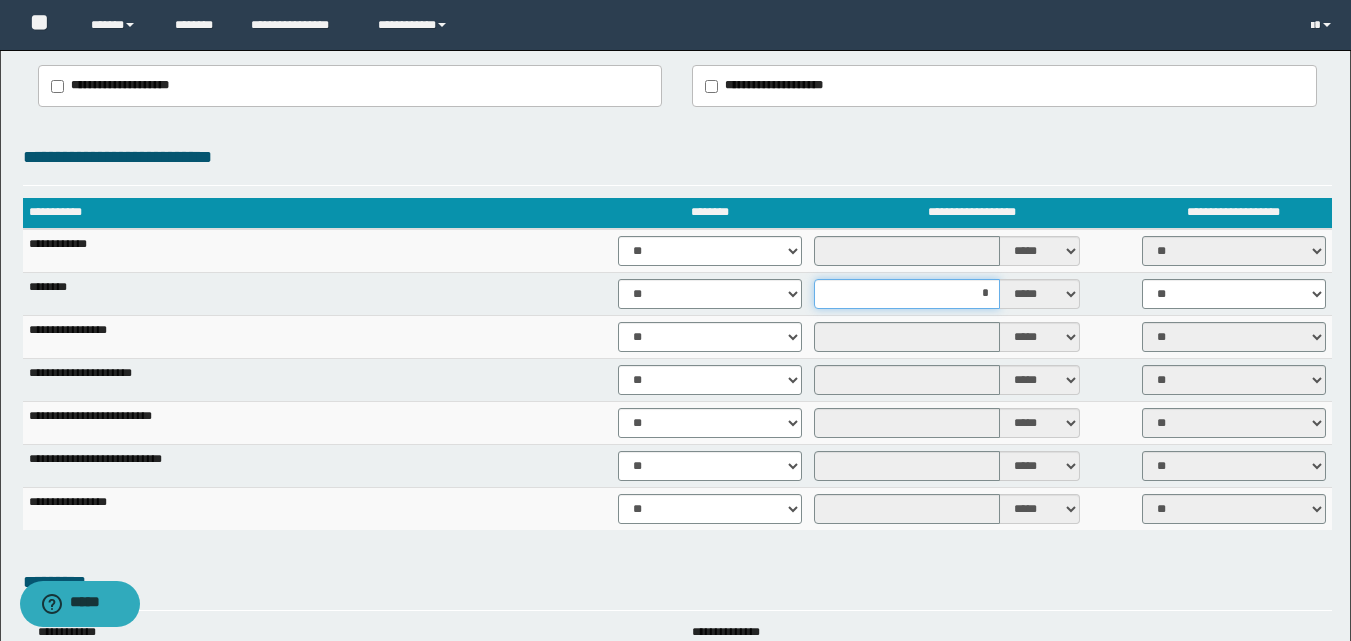 type on "**" 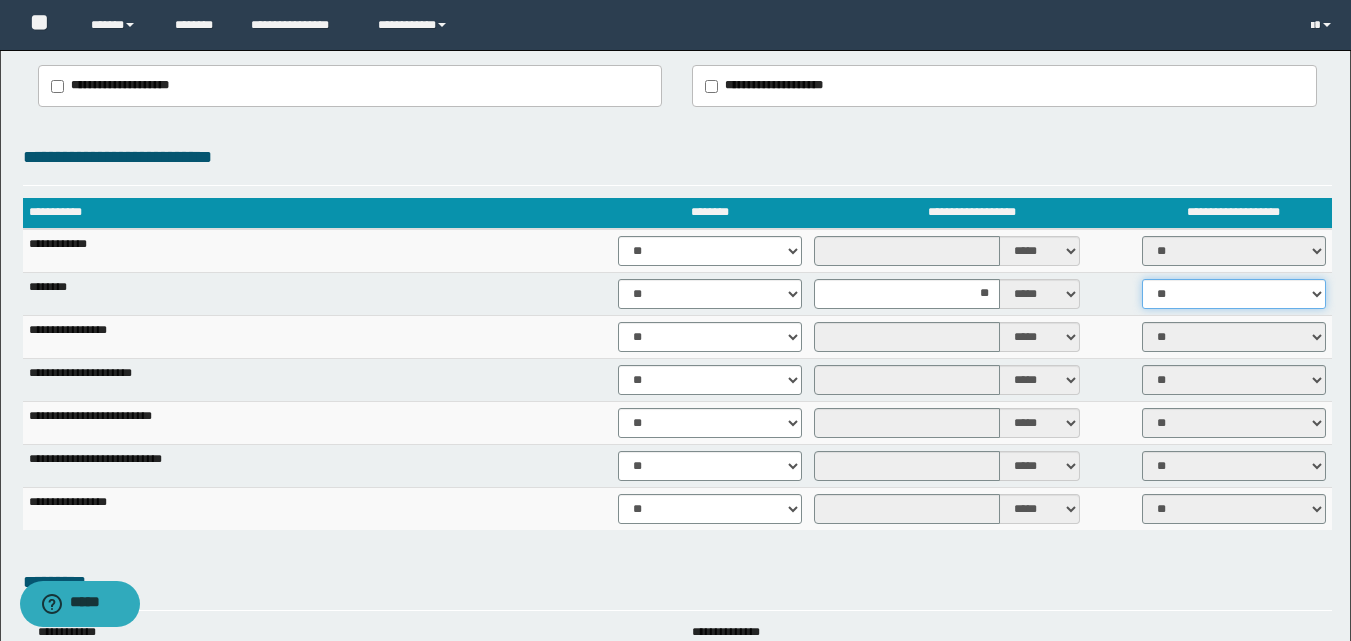 click on "**
**" at bounding box center (1234, 294) 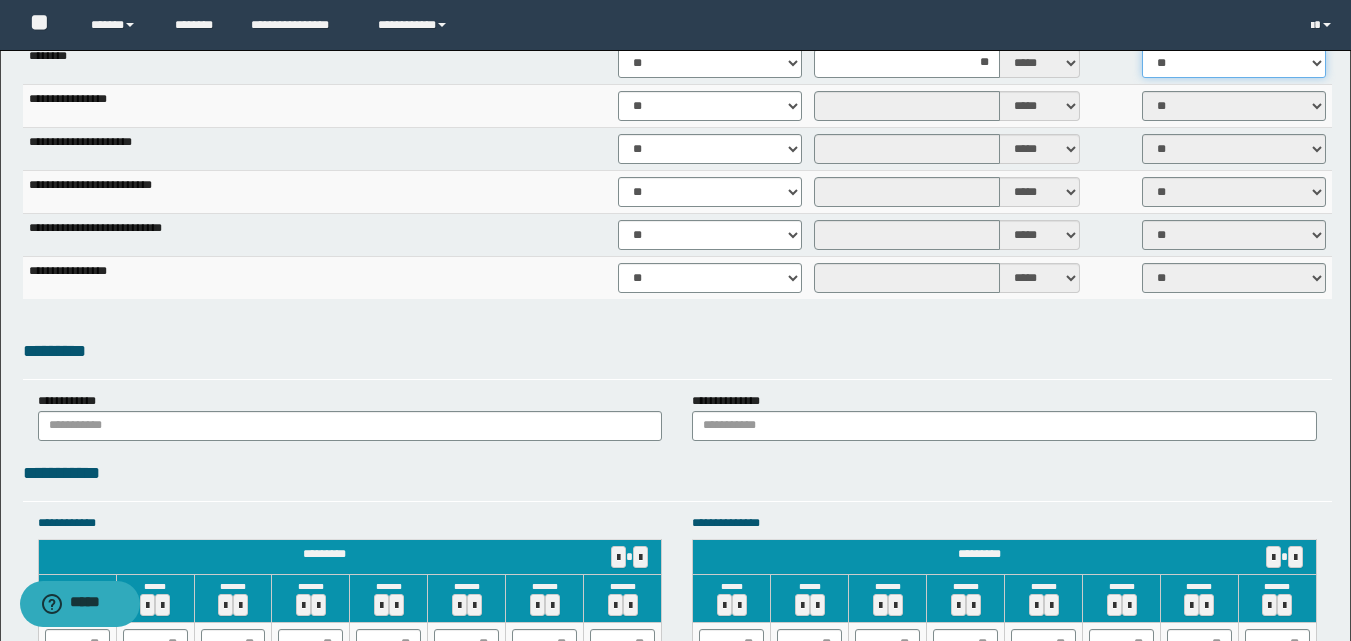 scroll, scrollTop: 1723, scrollLeft: 0, axis: vertical 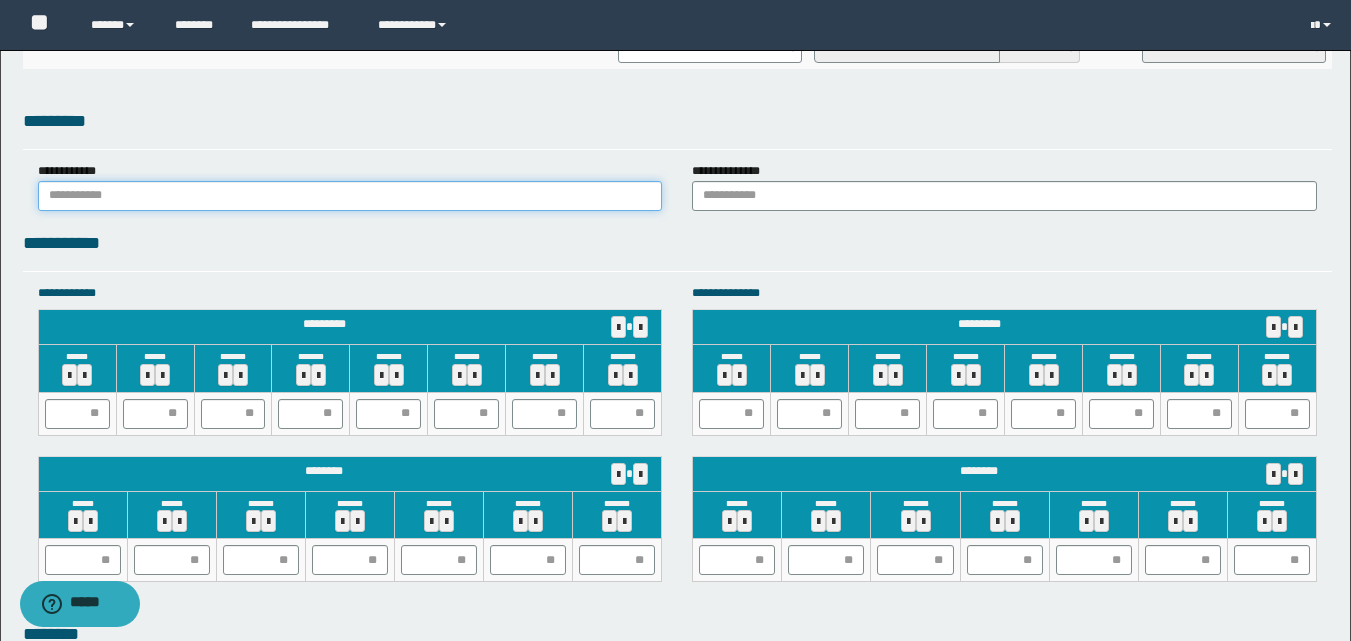 click at bounding box center [350, 196] 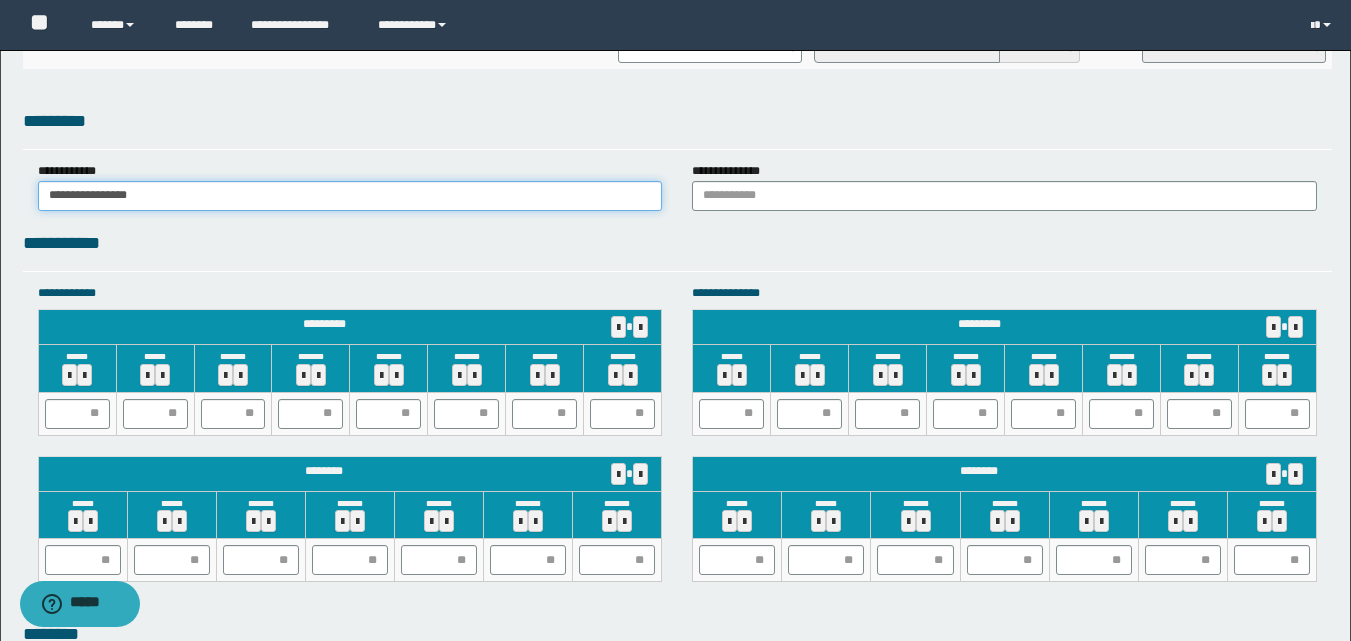 click on "**********" at bounding box center (350, 196) 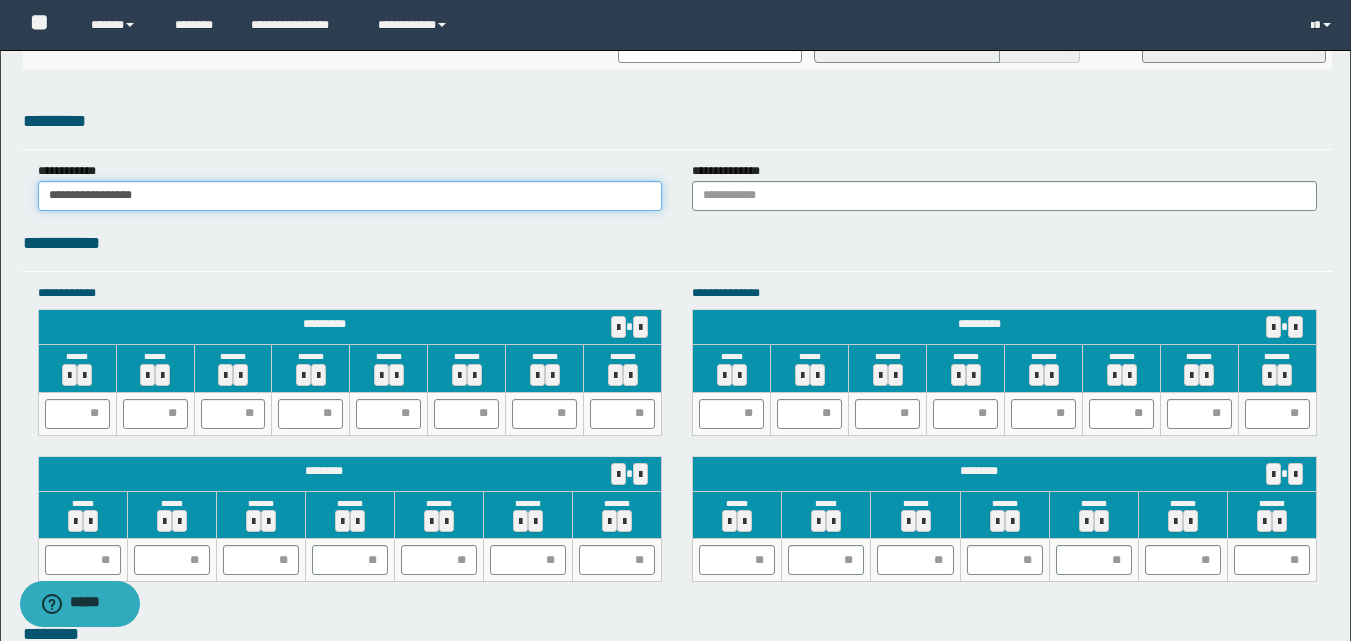 drag, startPoint x: 225, startPoint y: 203, endPoint x: 0, endPoint y: 181, distance: 226.073 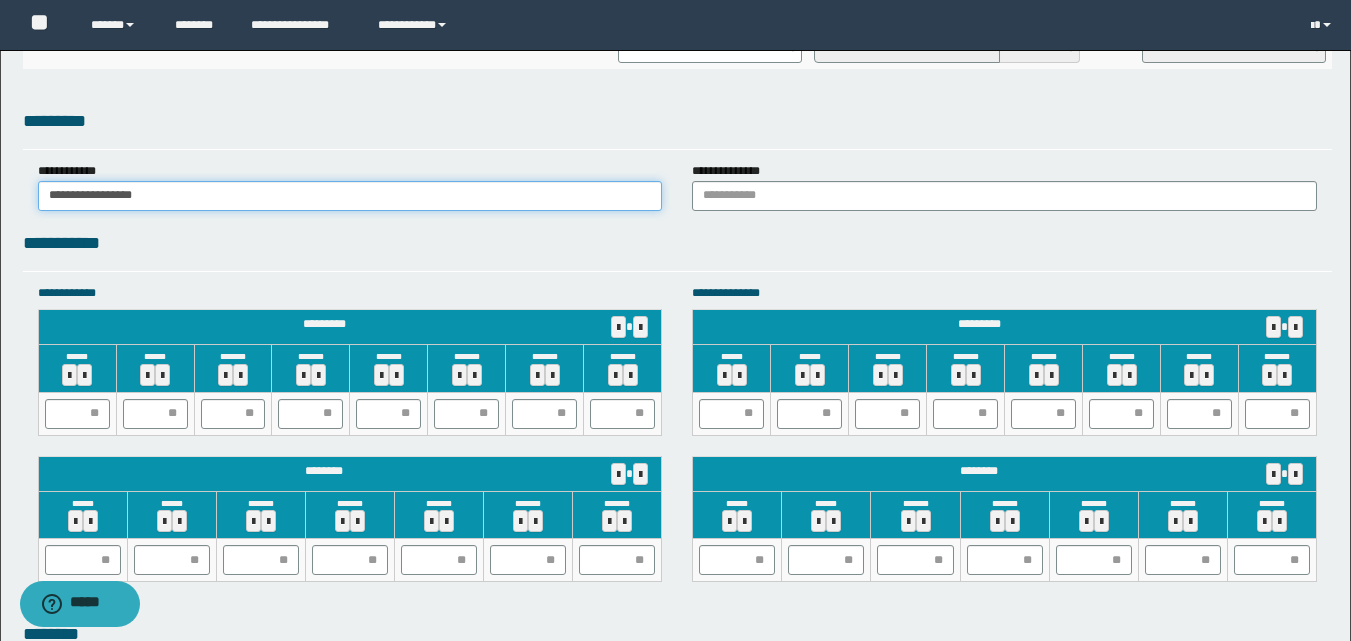 click on "**********" at bounding box center (675, 7) 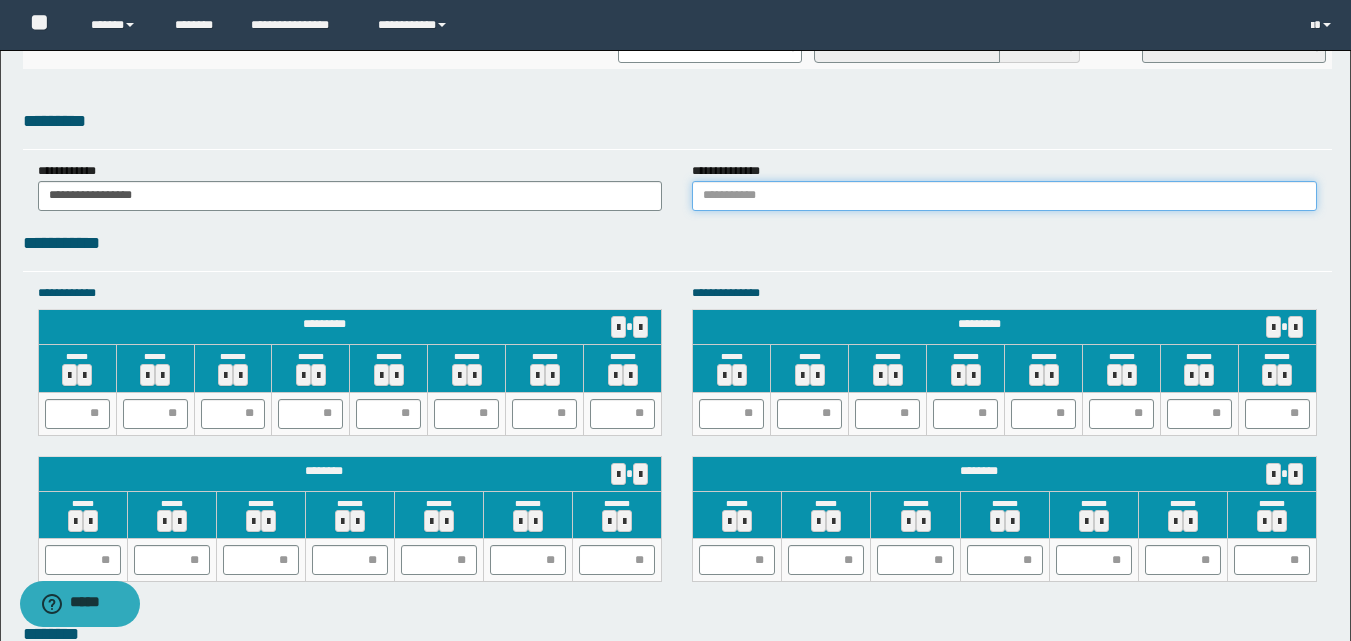click at bounding box center [1004, 196] 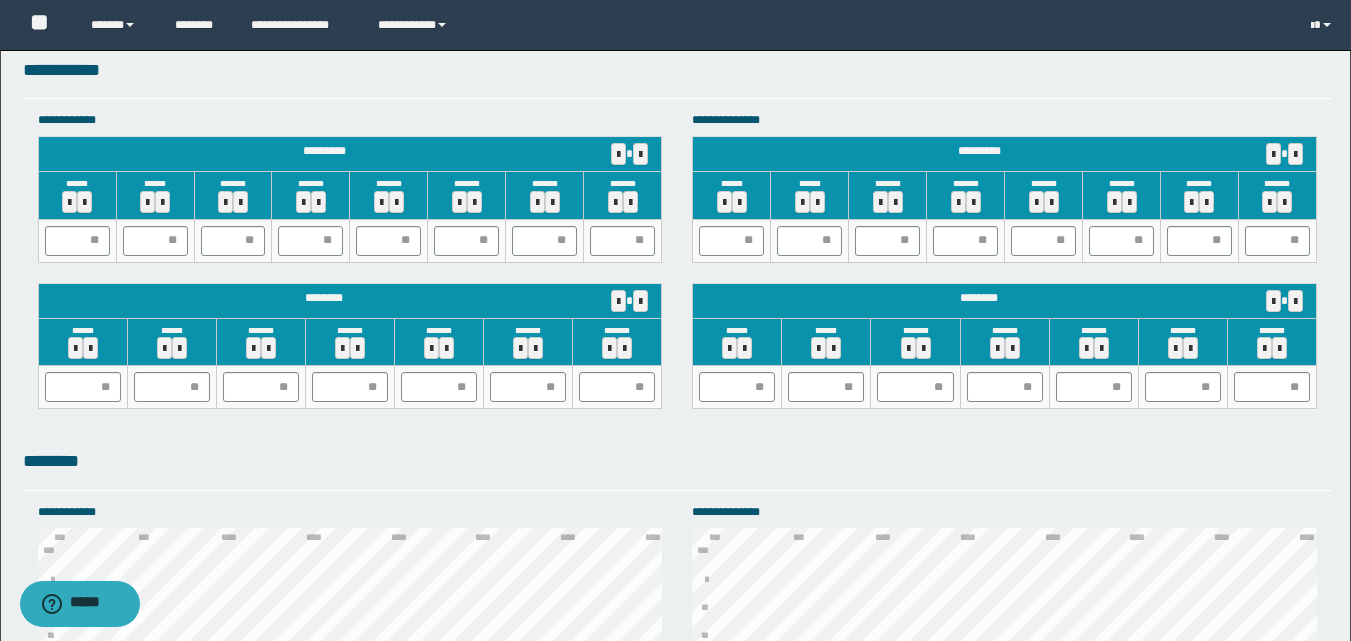 scroll, scrollTop: 1902, scrollLeft: 0, axis: vertical 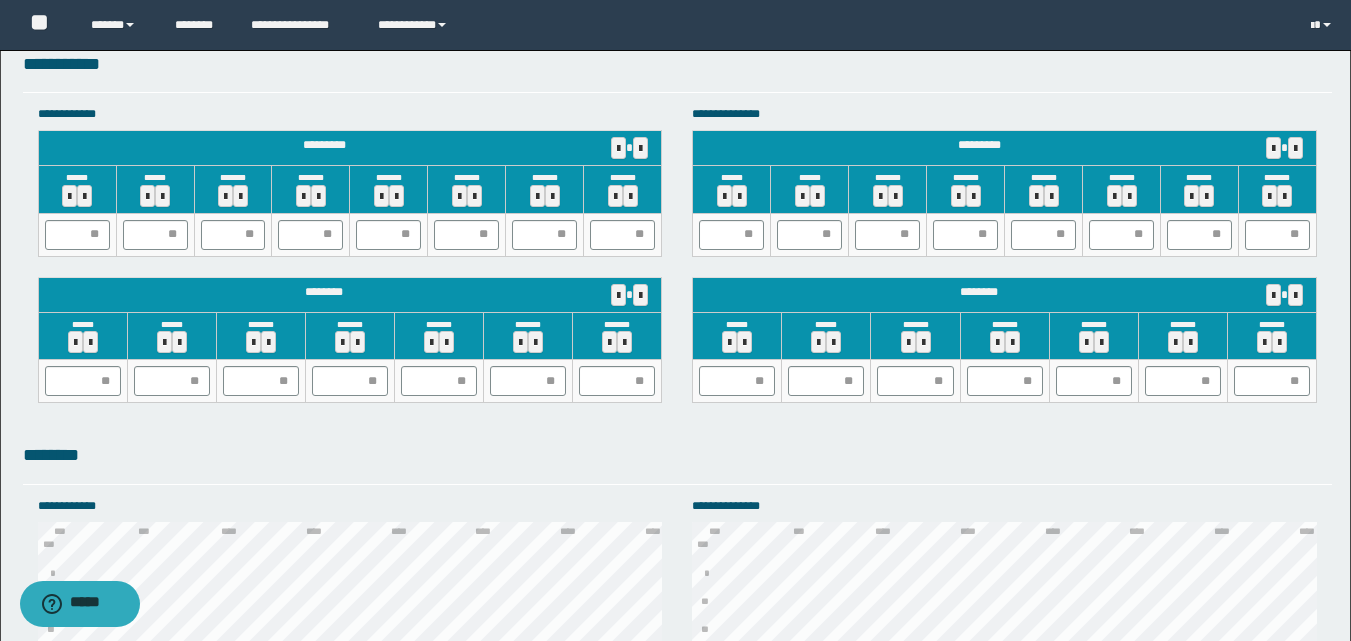 type on "**********" 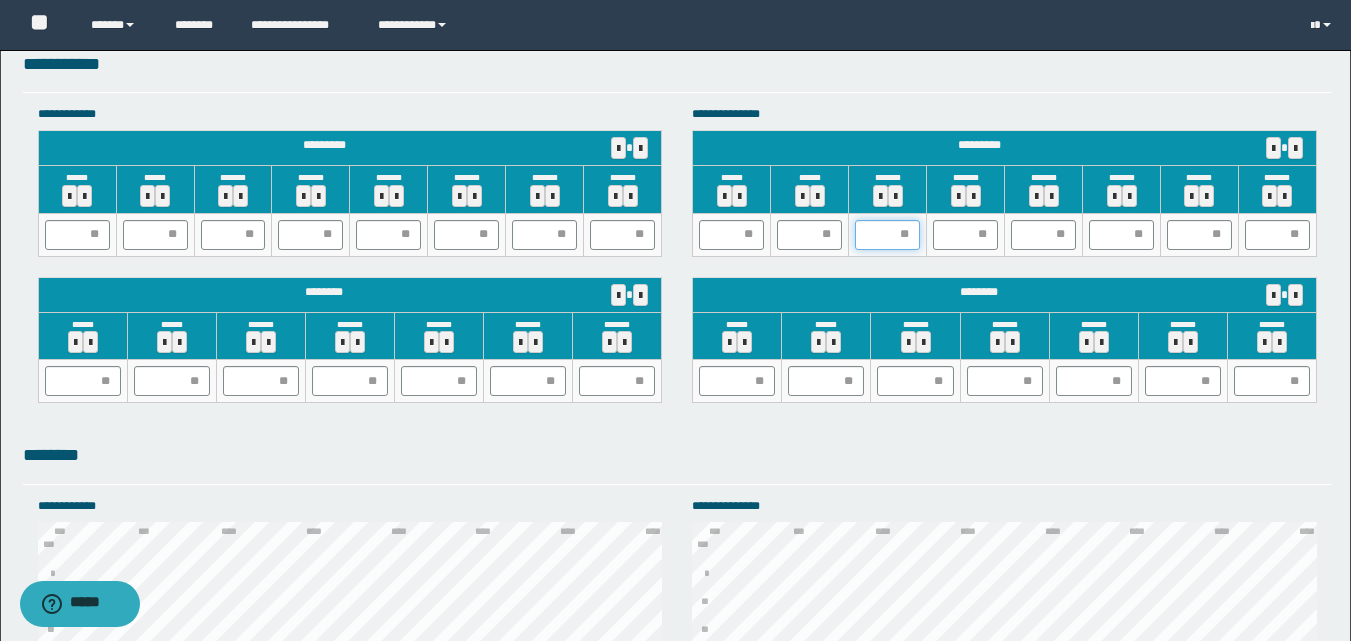 click at bounding box center [887, 235] 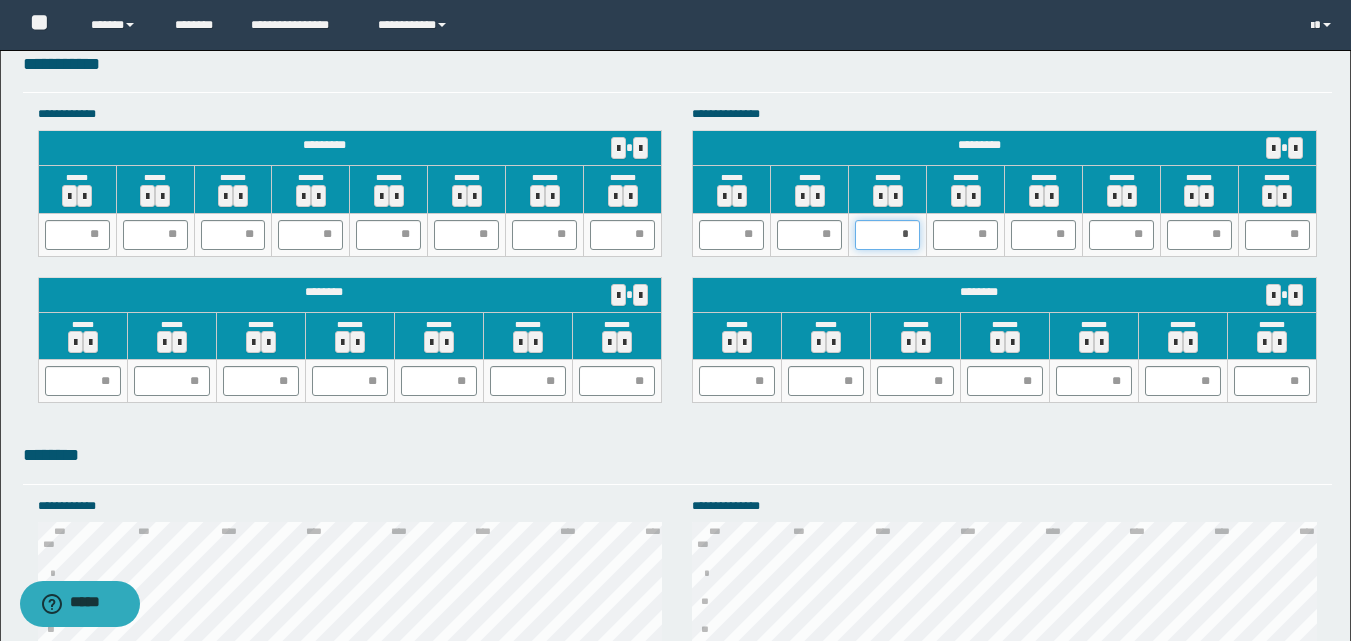 type on "**" 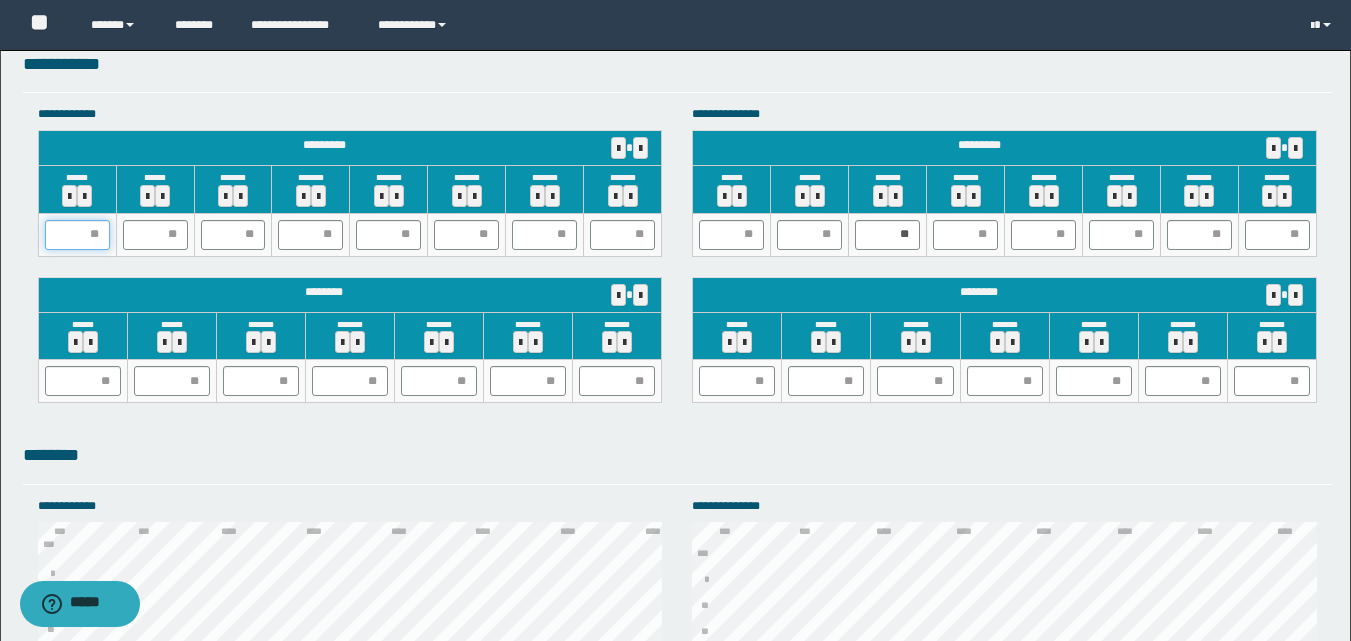 click at bounding box center (77, 235) 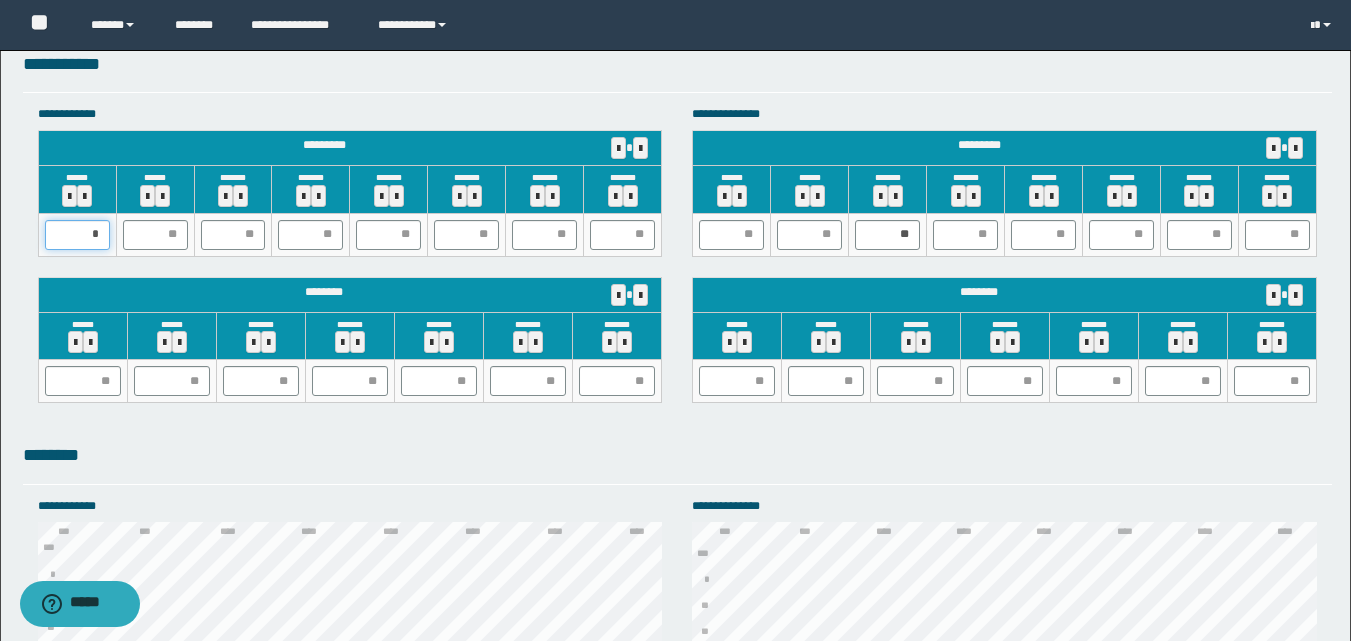 type on "**" 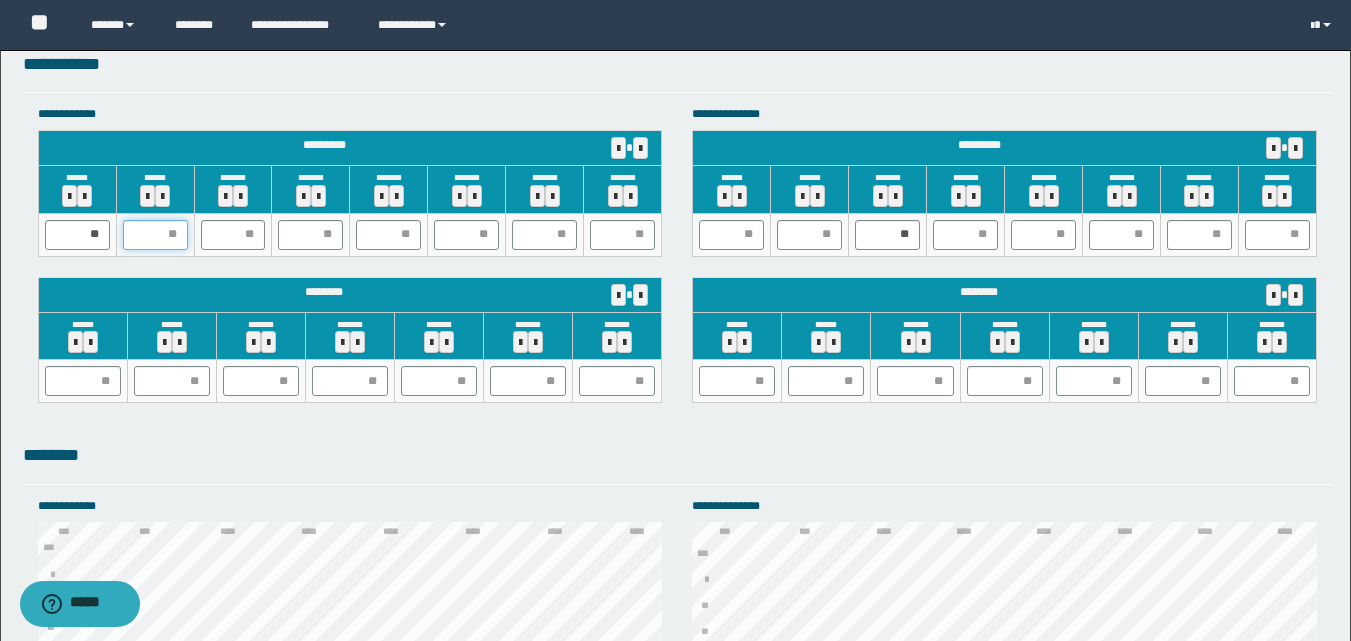 click at bounding box center (155, 235) 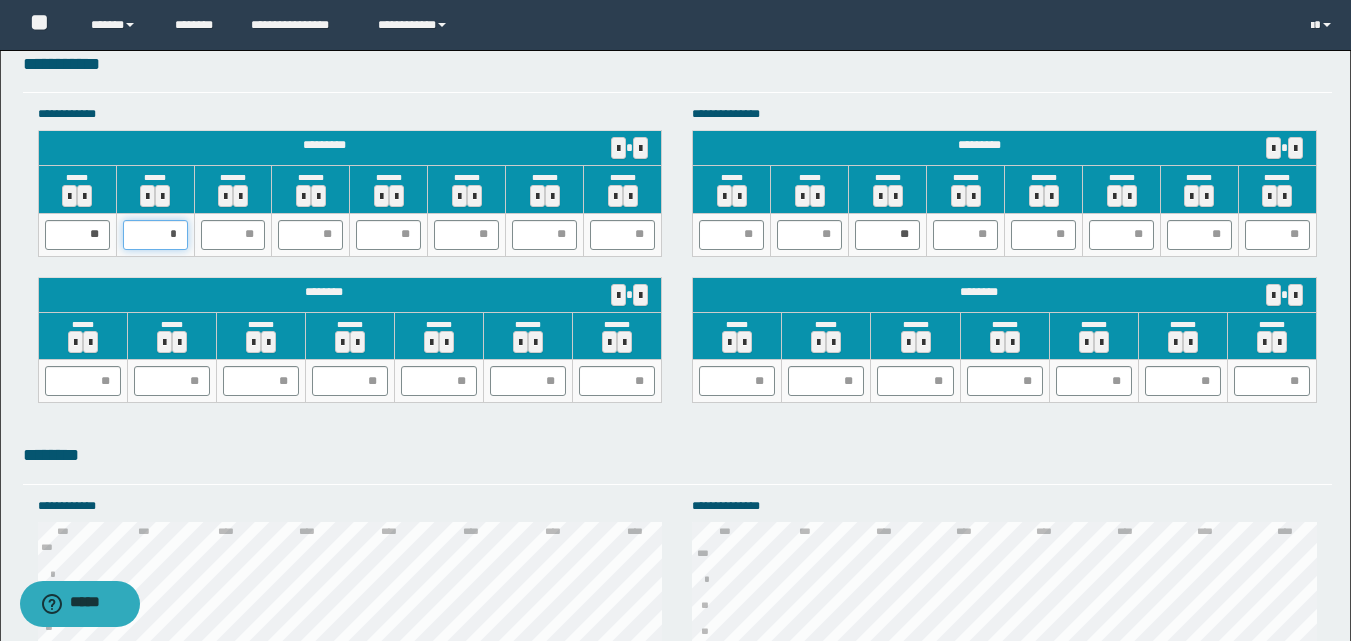 type on "**" 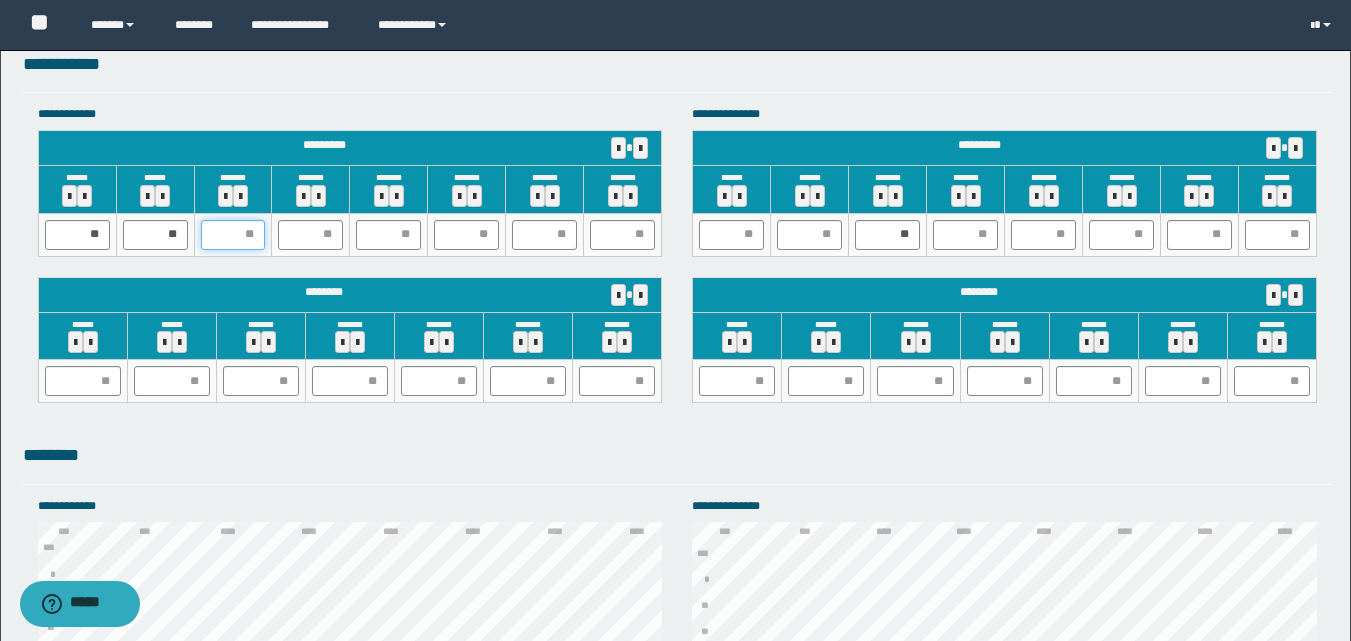 click at bounding box center [233, 235] 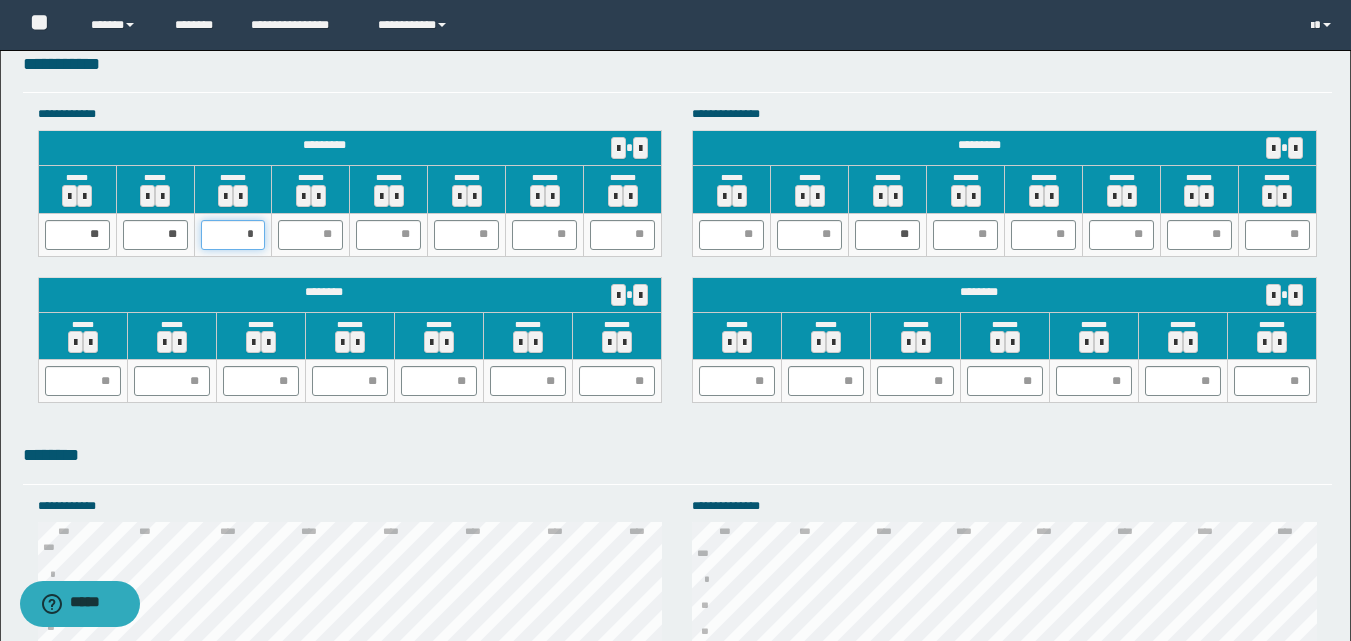 type on "**" 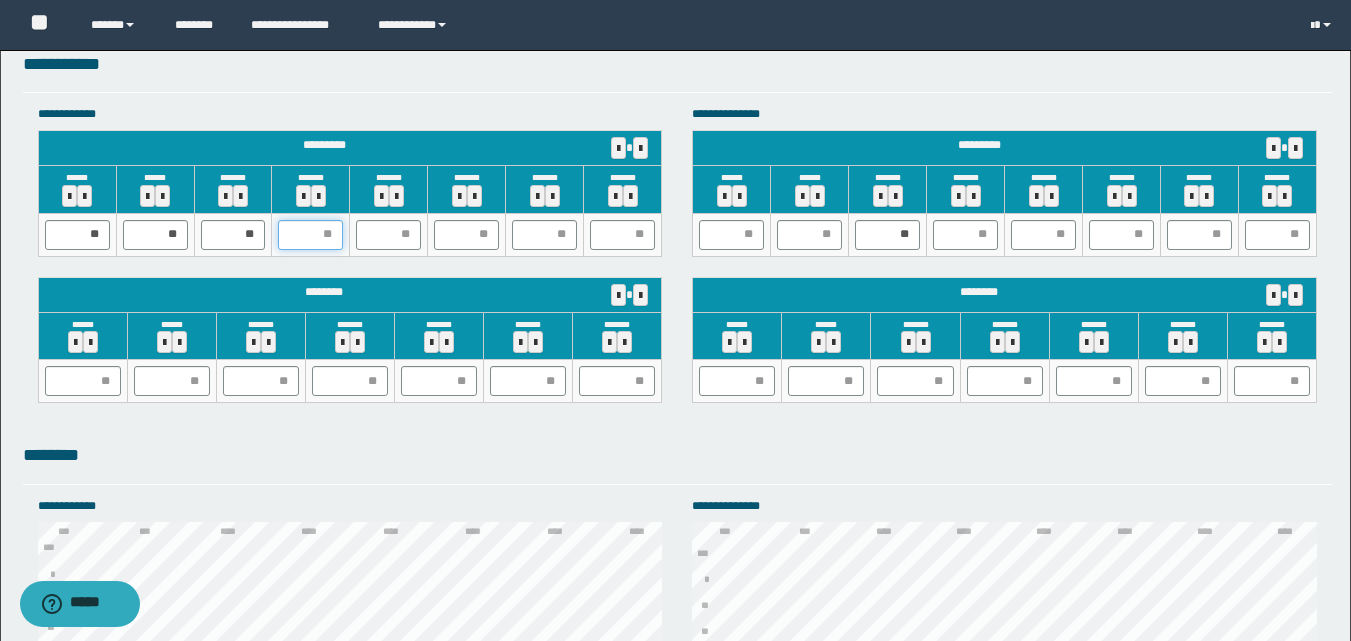 click at bounding box center [310, 235] 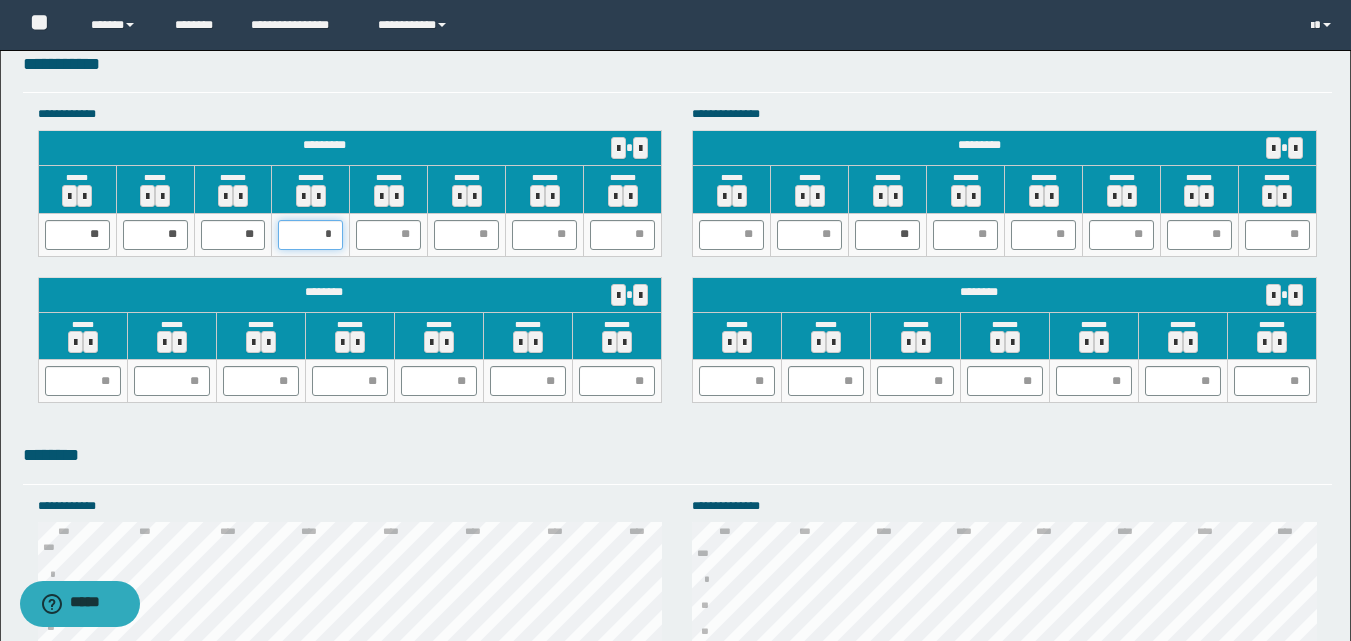 type on "**" 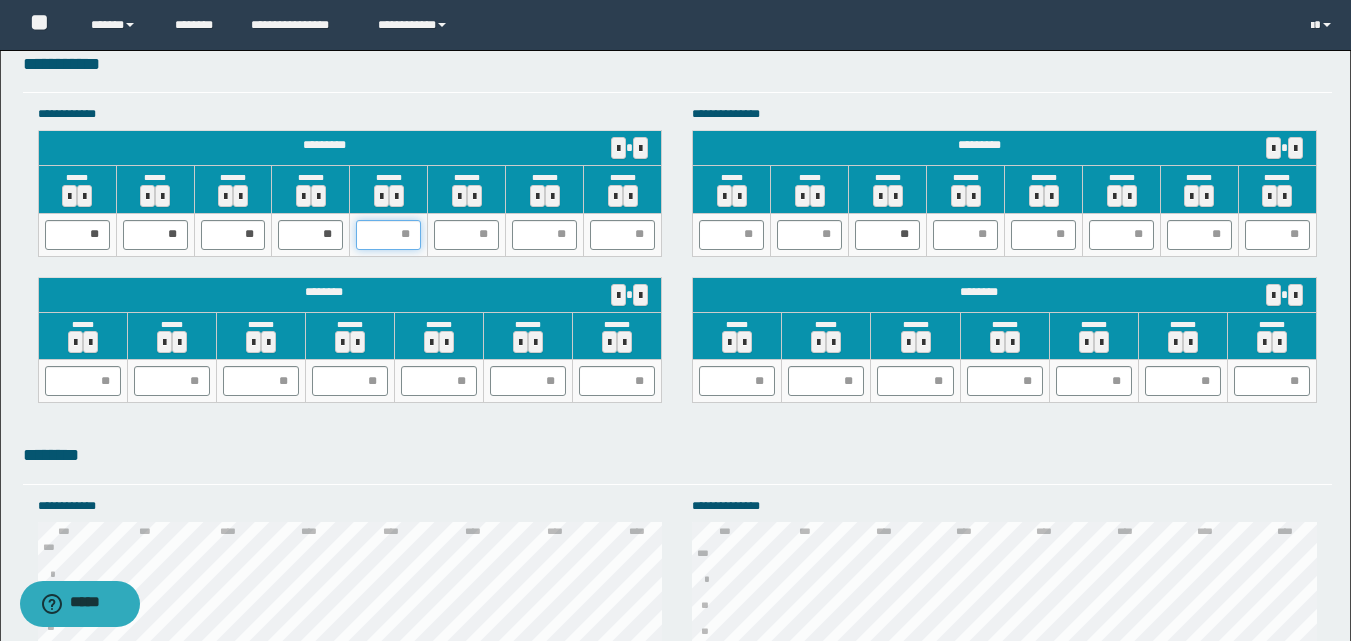 click at bounding box center (388, 235) 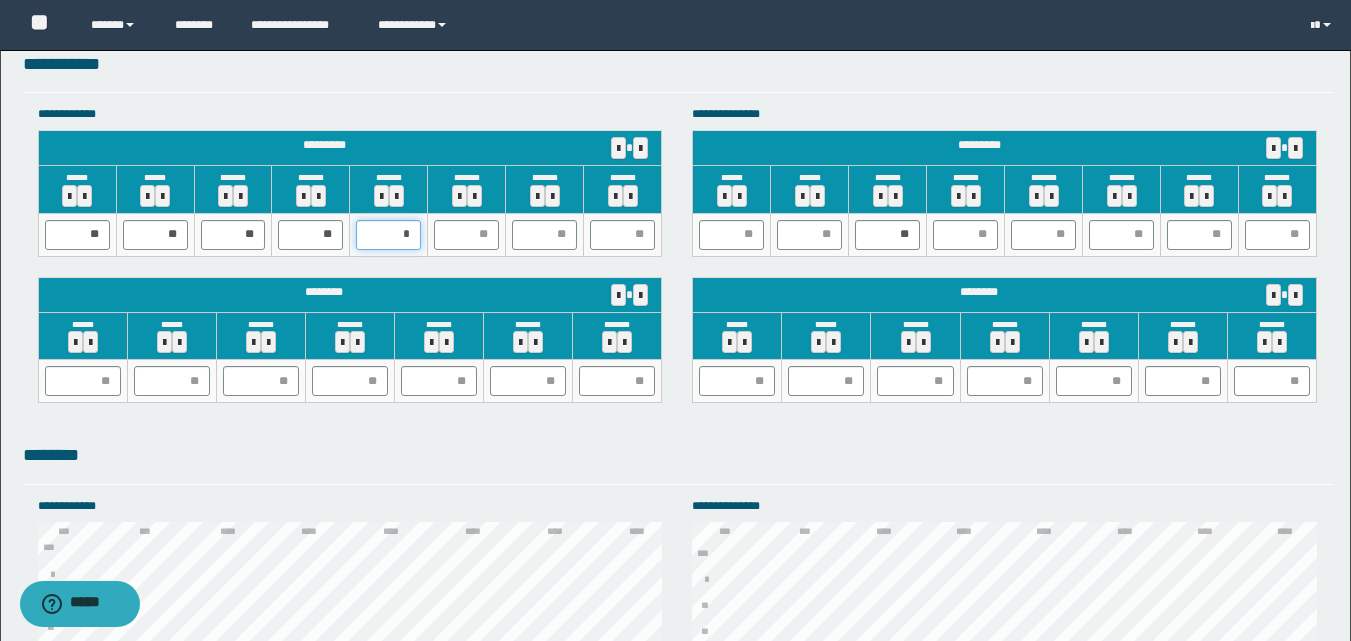 type on "**" 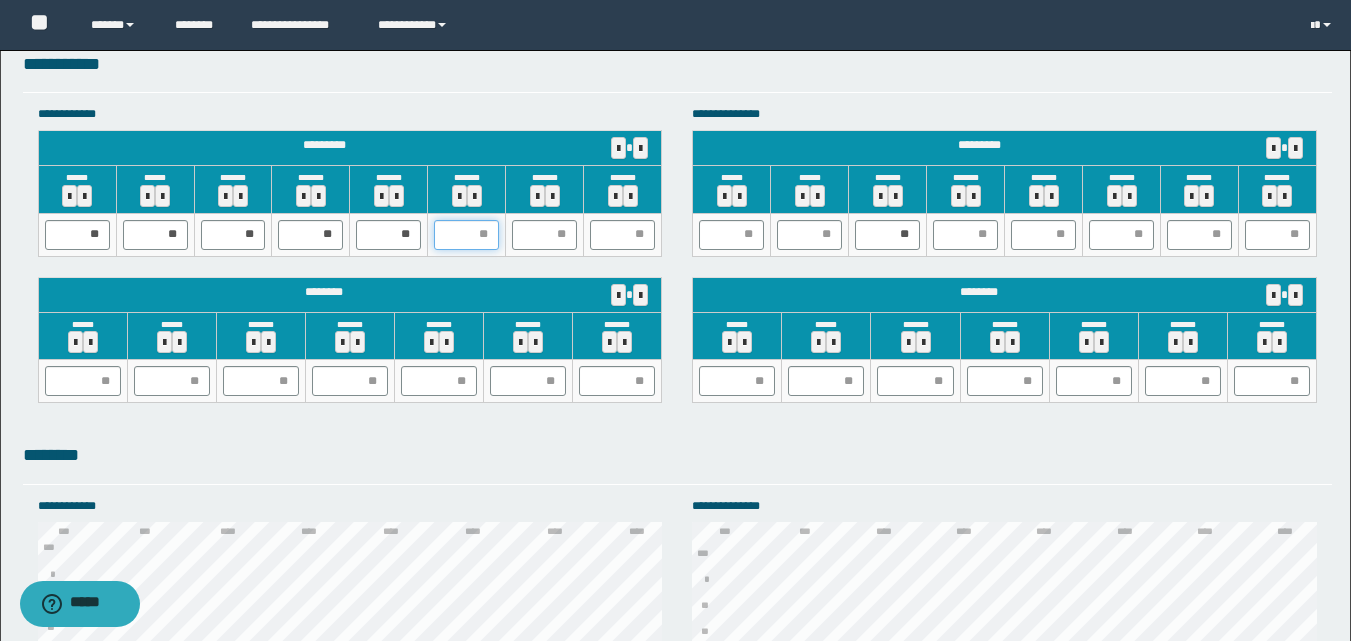 click at bounding box center (466, 235) 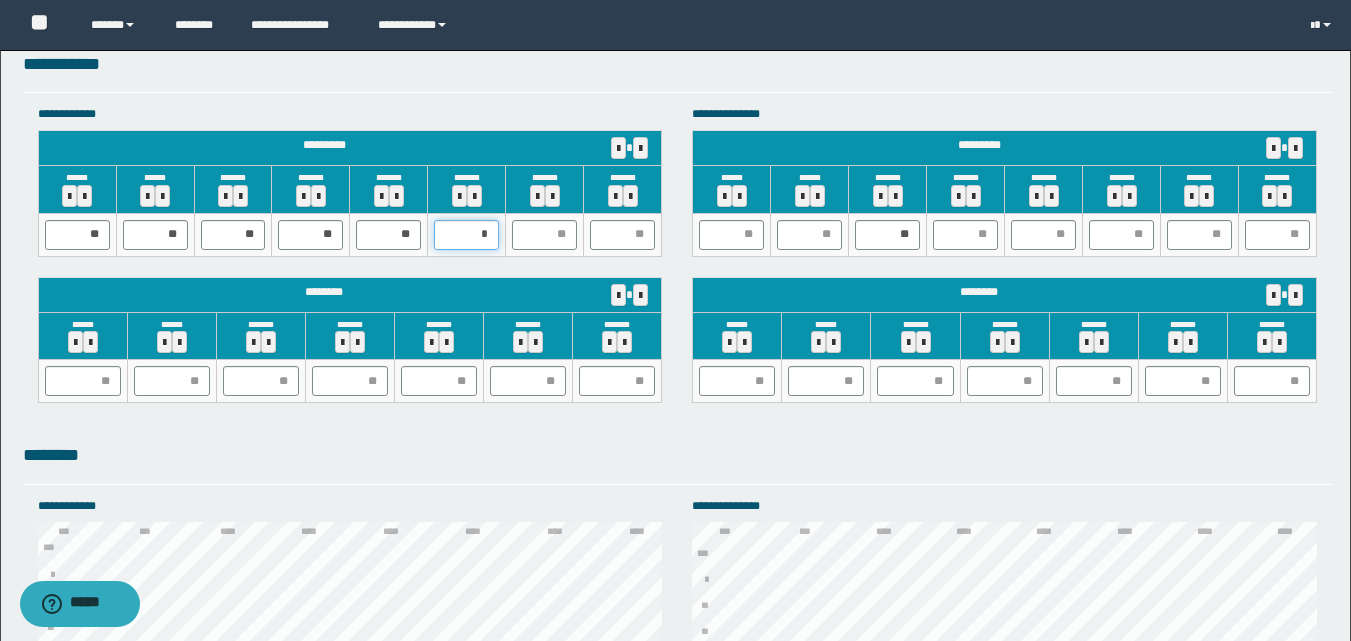 type on "**" 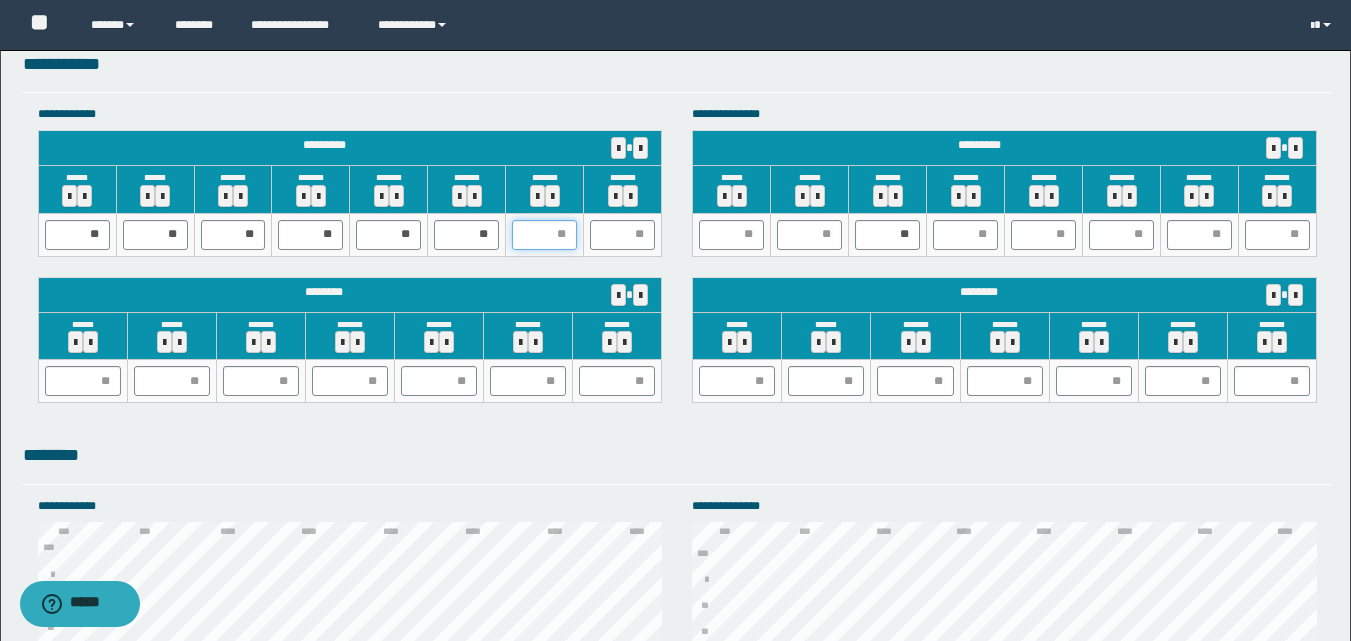 click at bounding box center (544, 235) 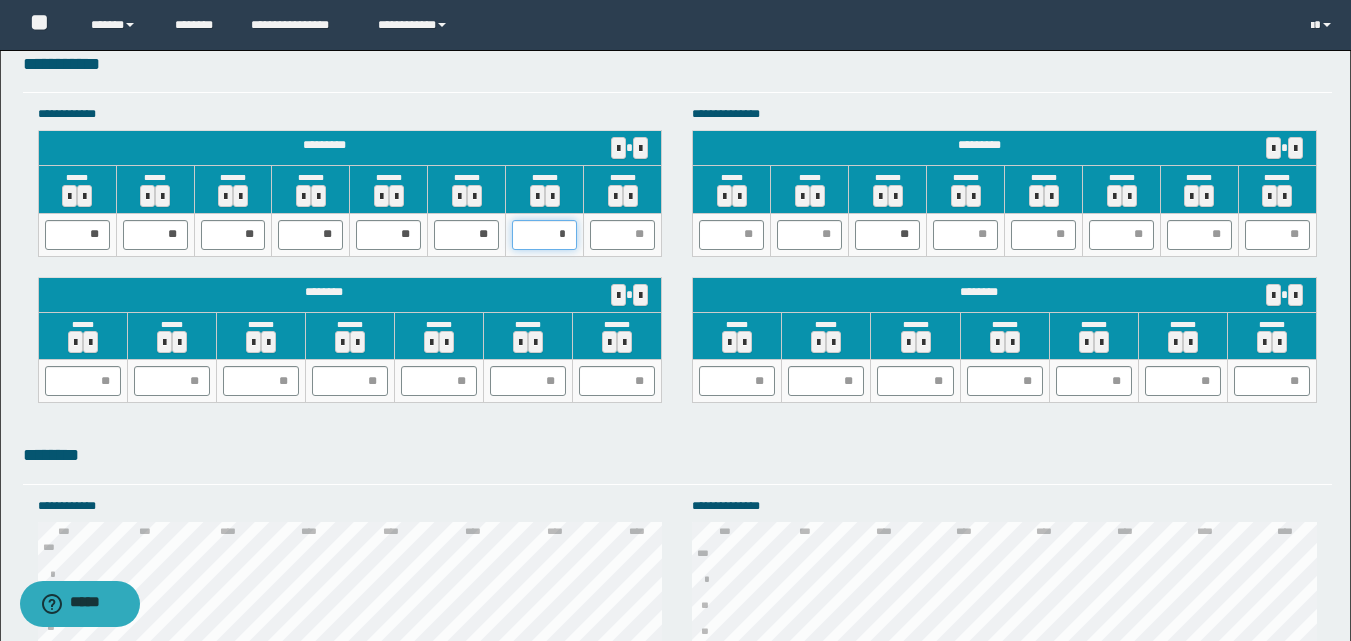 type on "**" 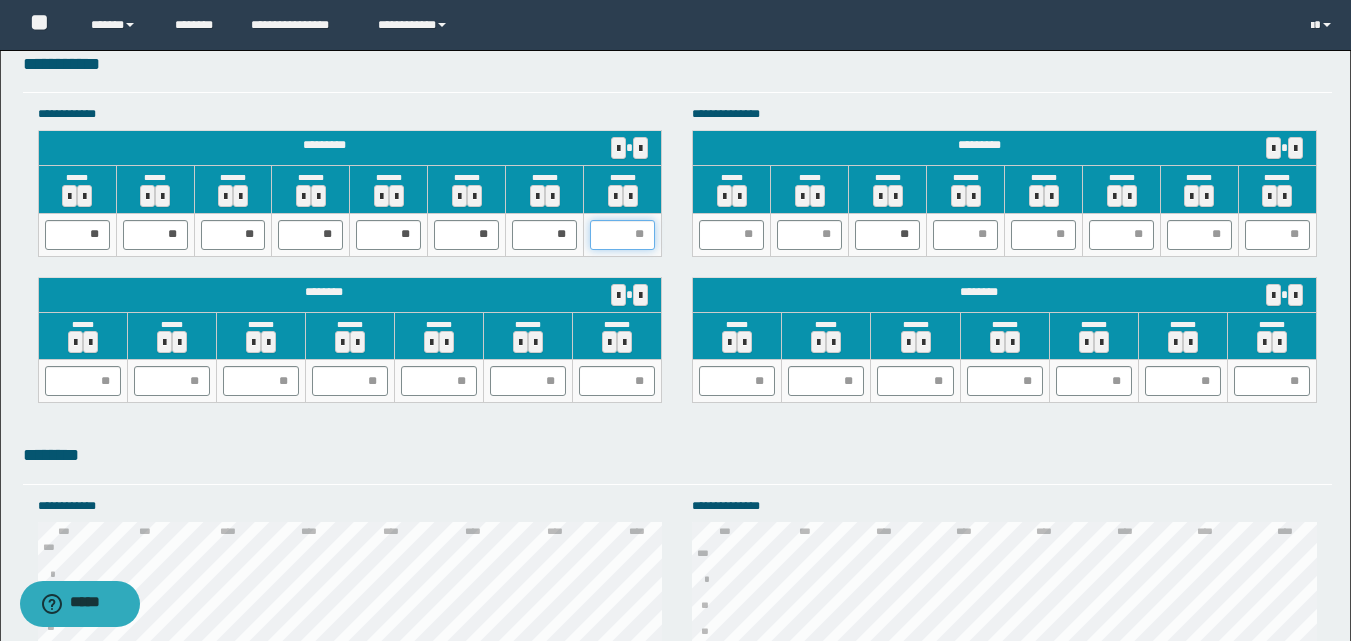 click at bounding box center (622, 235) 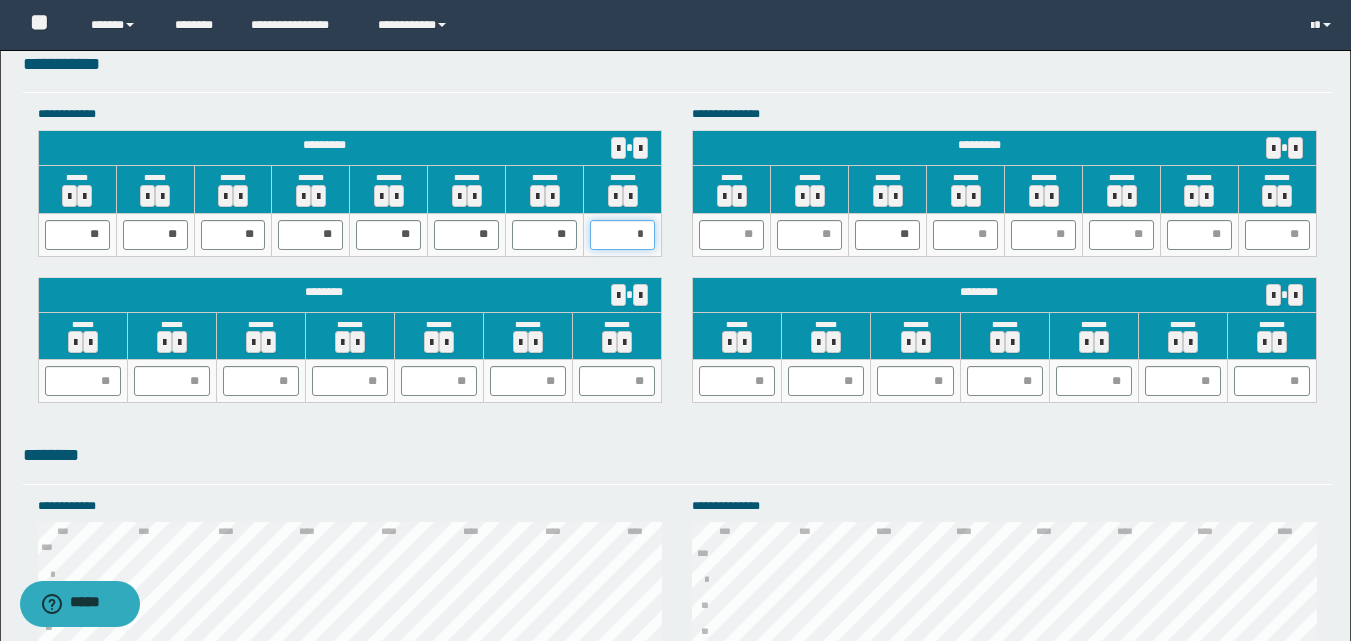 type on "**" 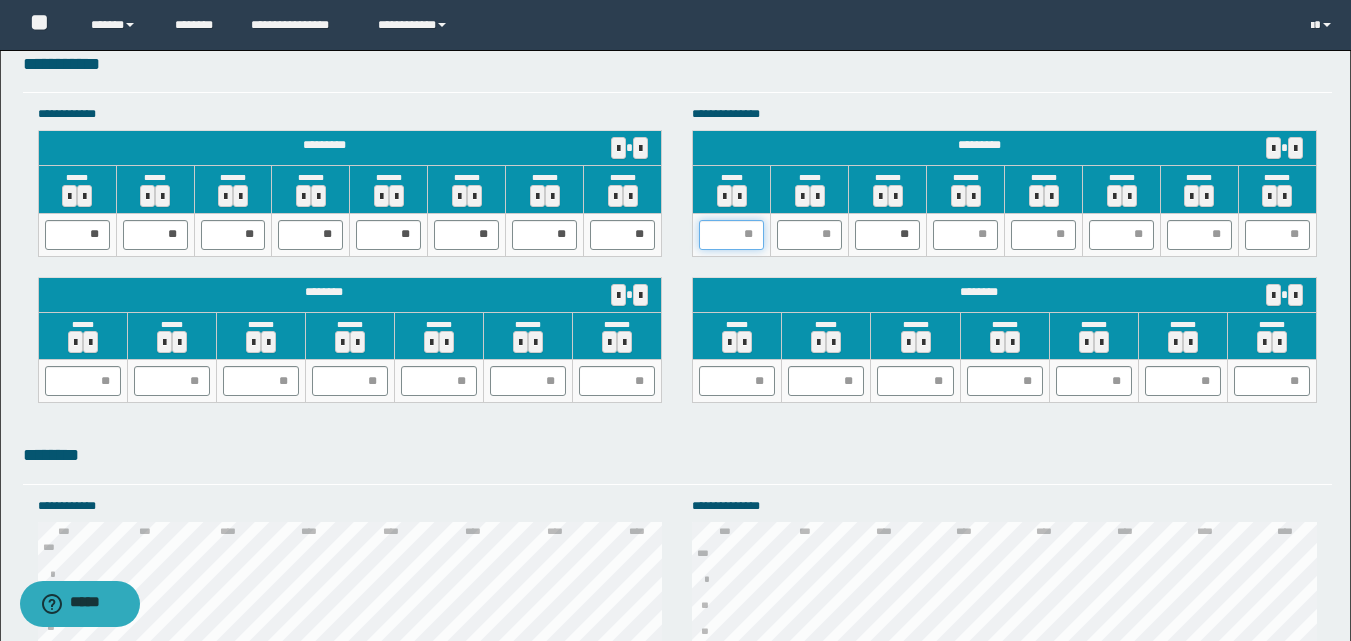 click at bounding box center (731, 235) 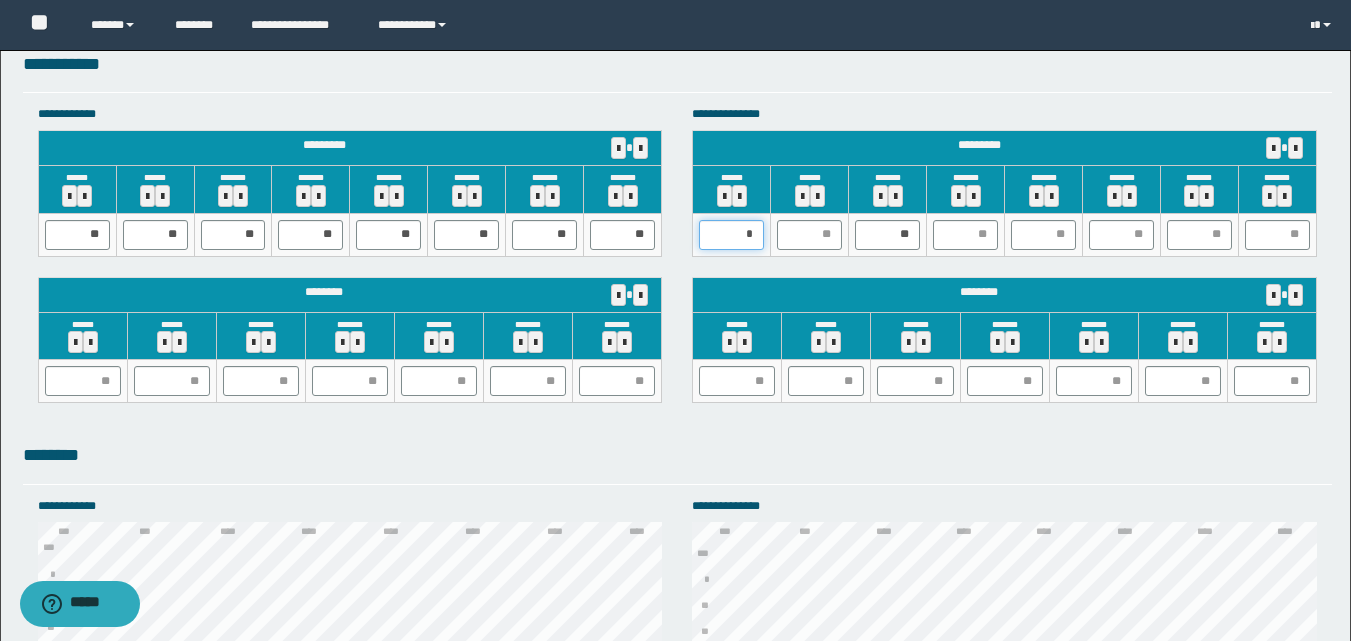 type on "**" 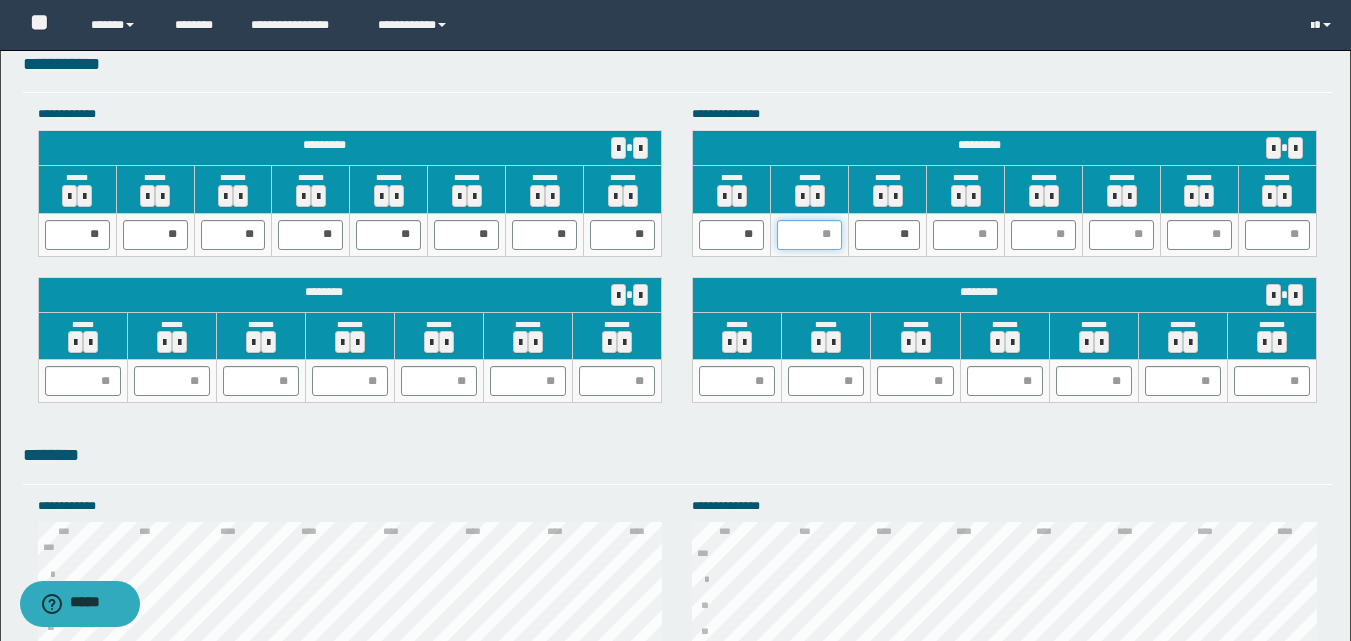click at bounding box center (809, 235) 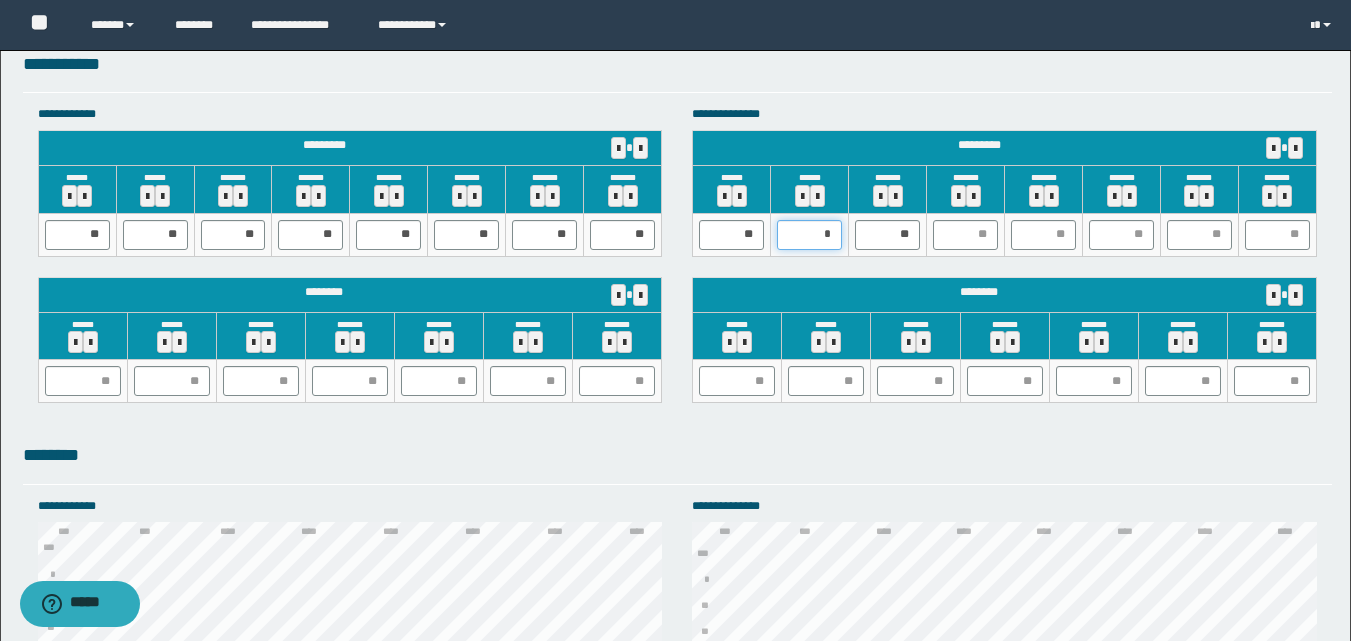 type on "**" 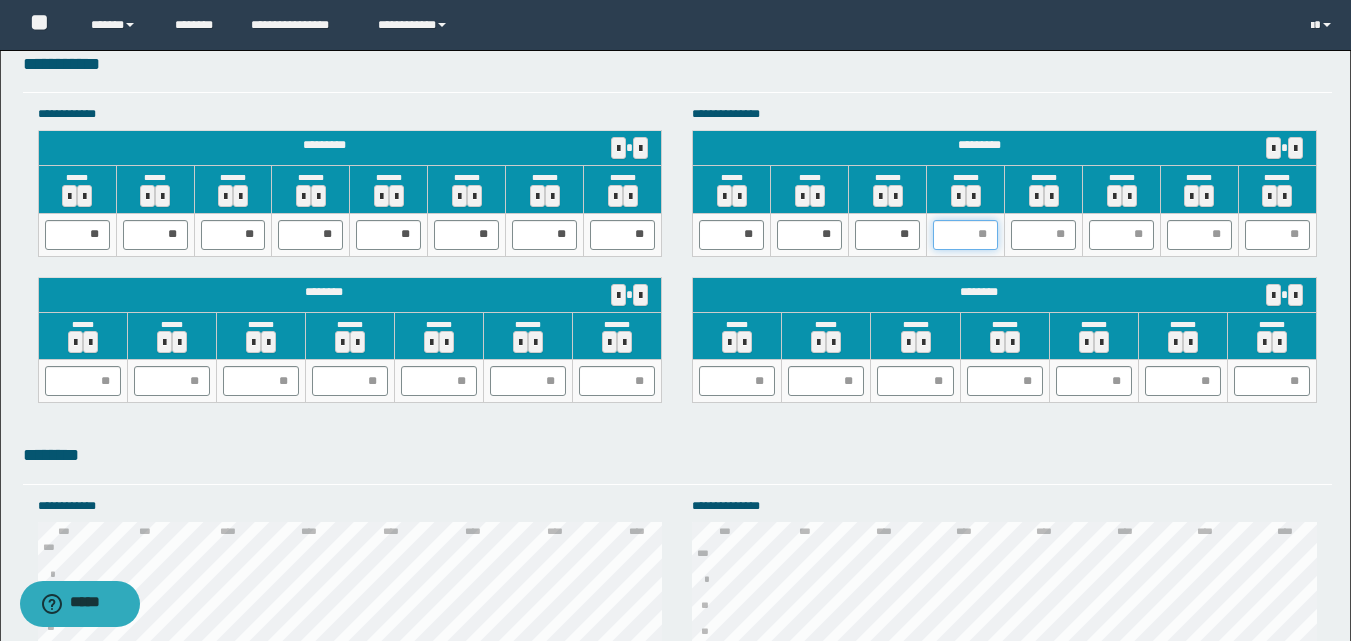 click at bounding box center [965, 235] 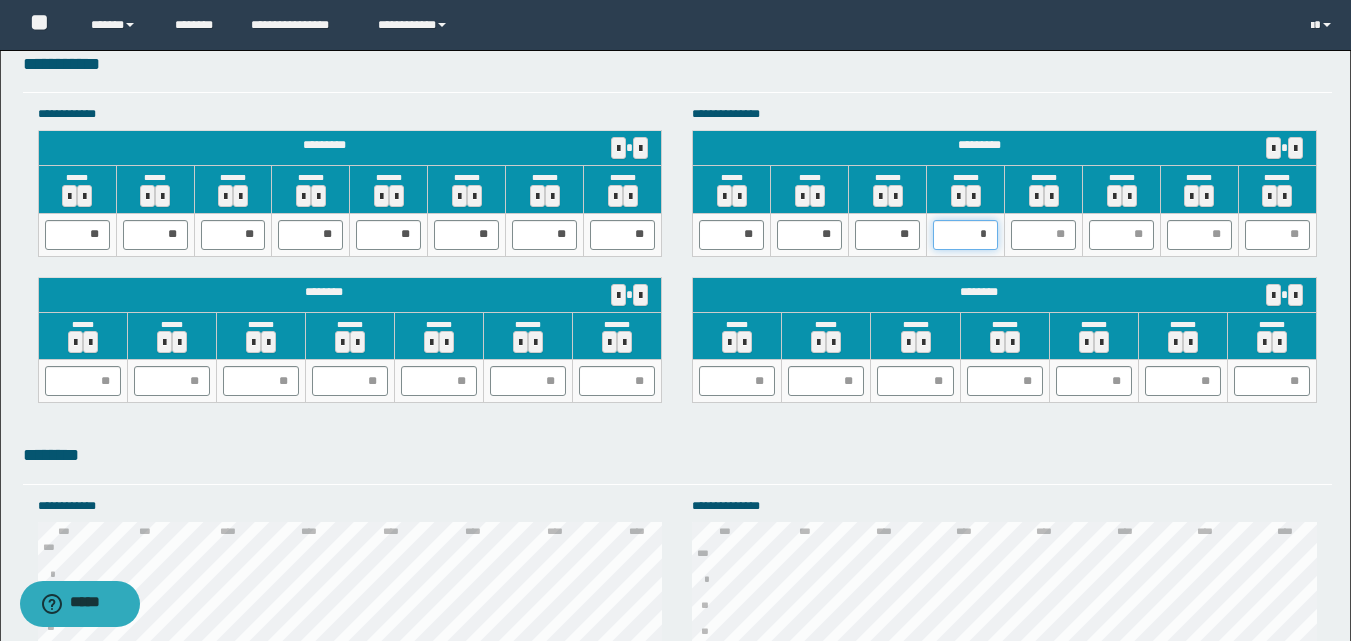 type on "**" 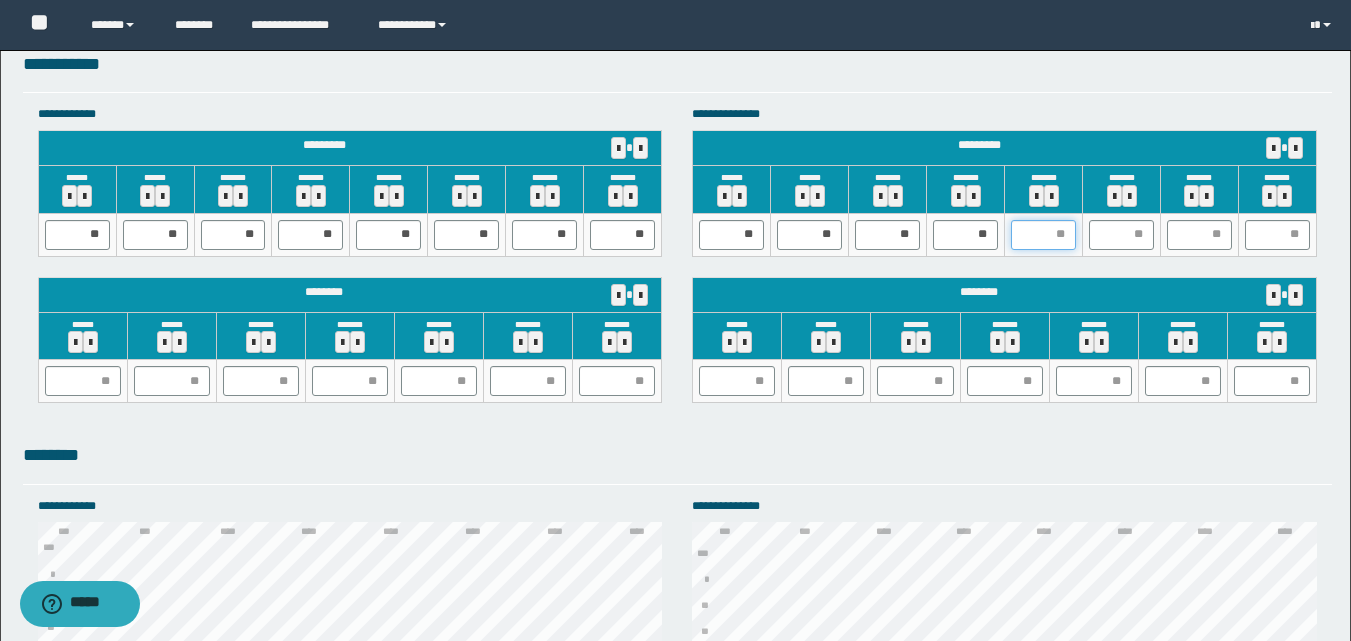 click at bounding box center [1043, 235] 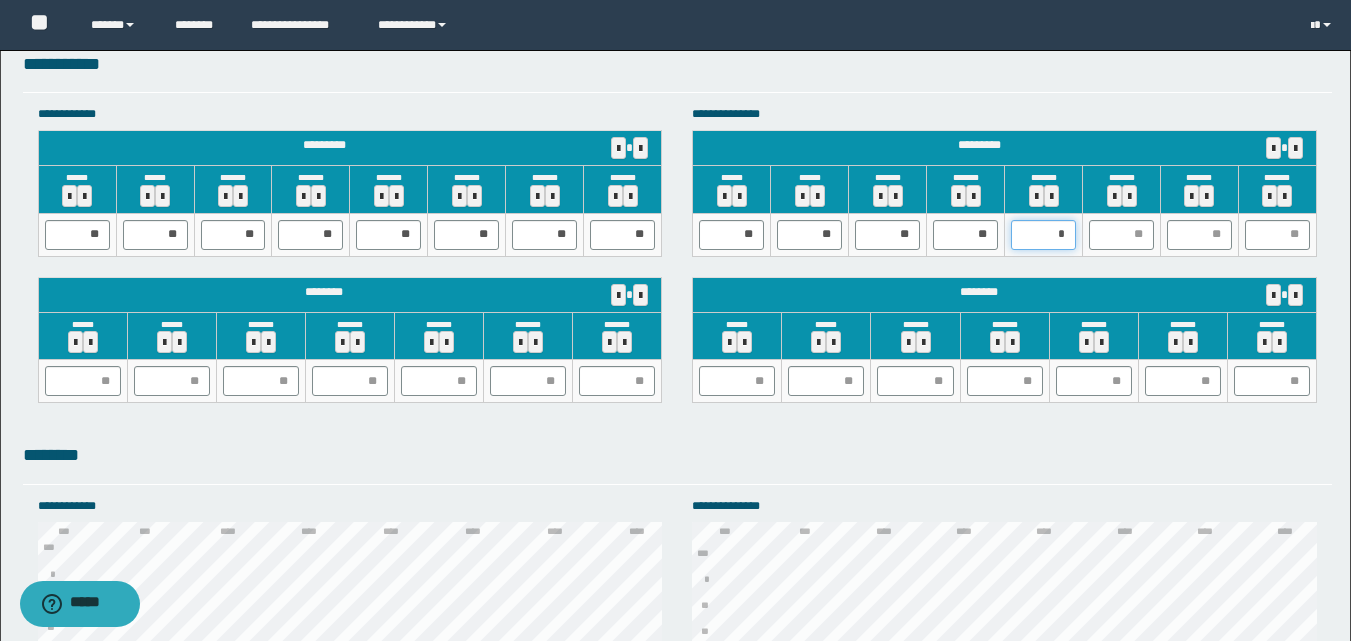 type on "**" 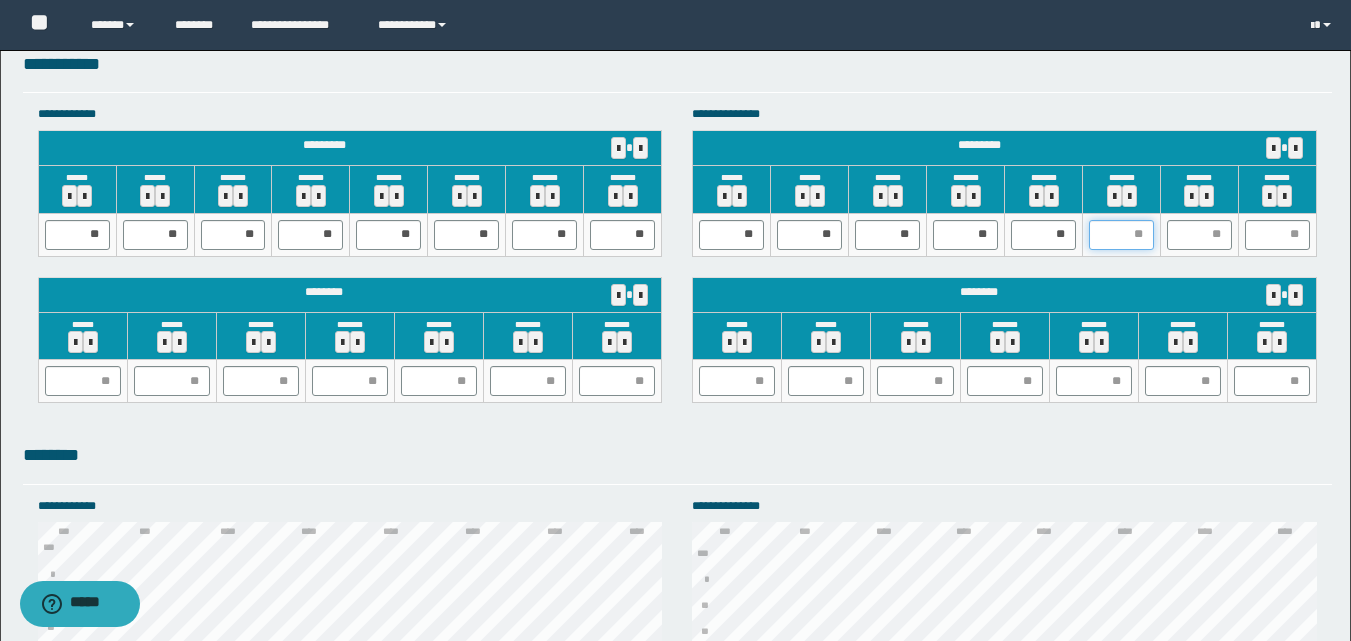click at bounding box center (1121, 235) 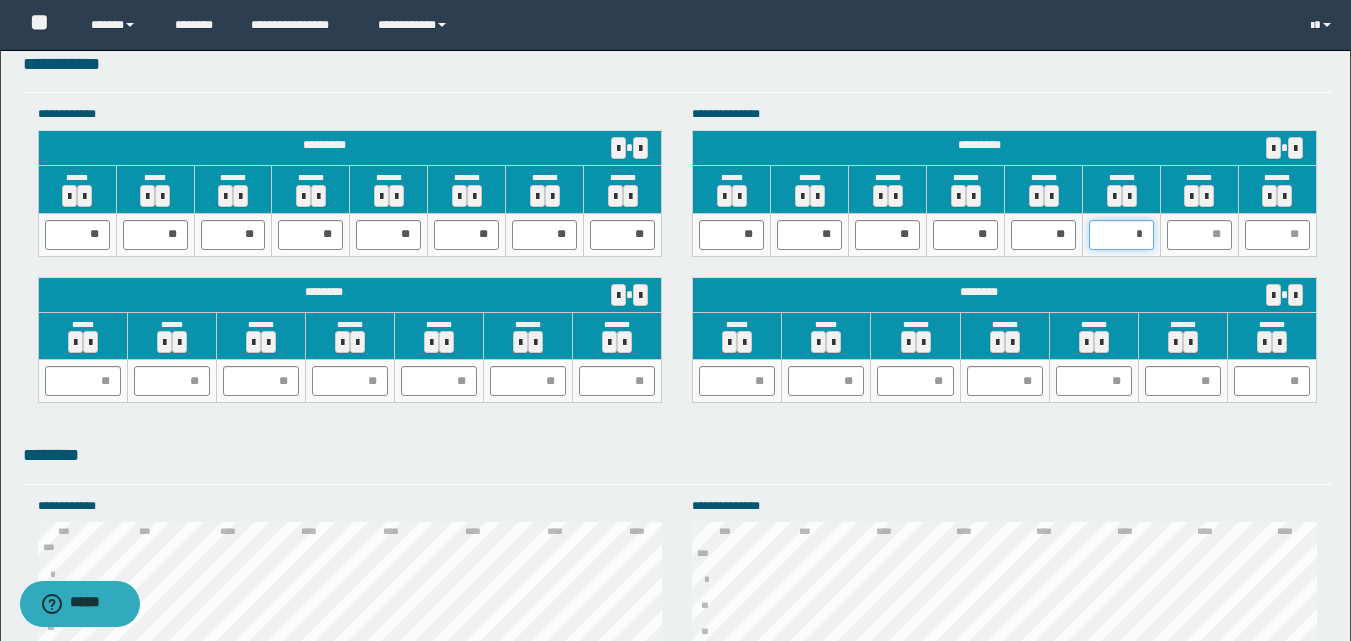 type on "**" 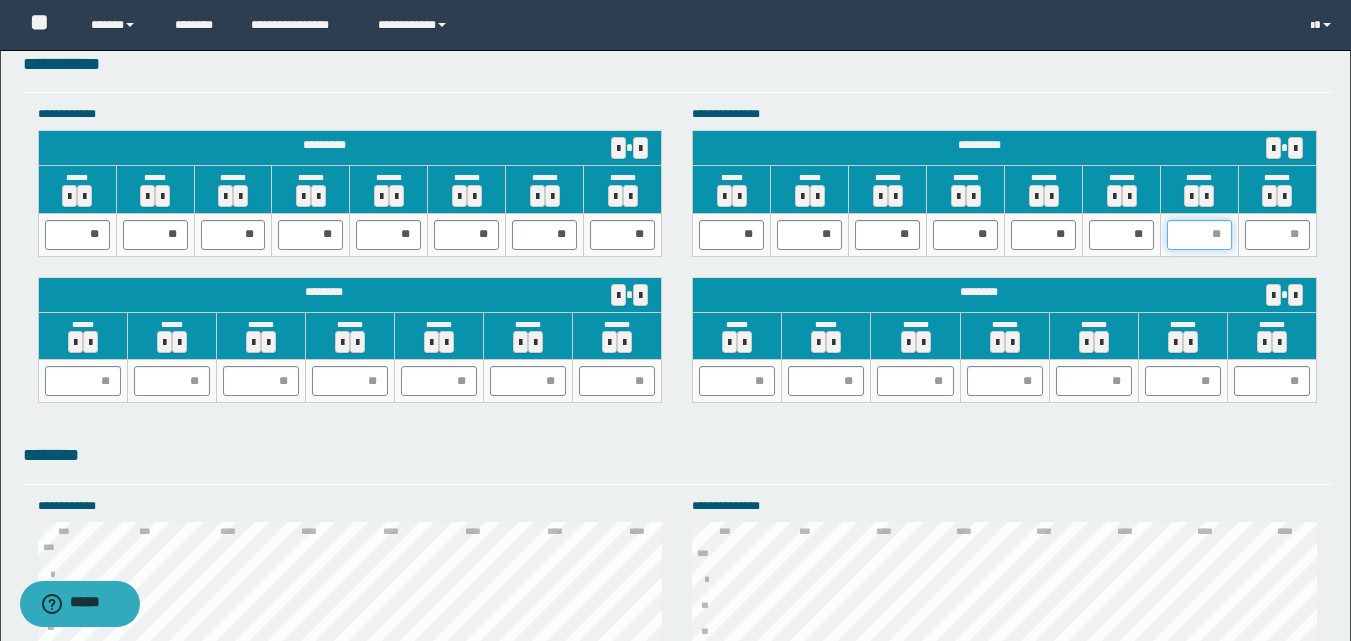 click at bounding box center (1199, 235) 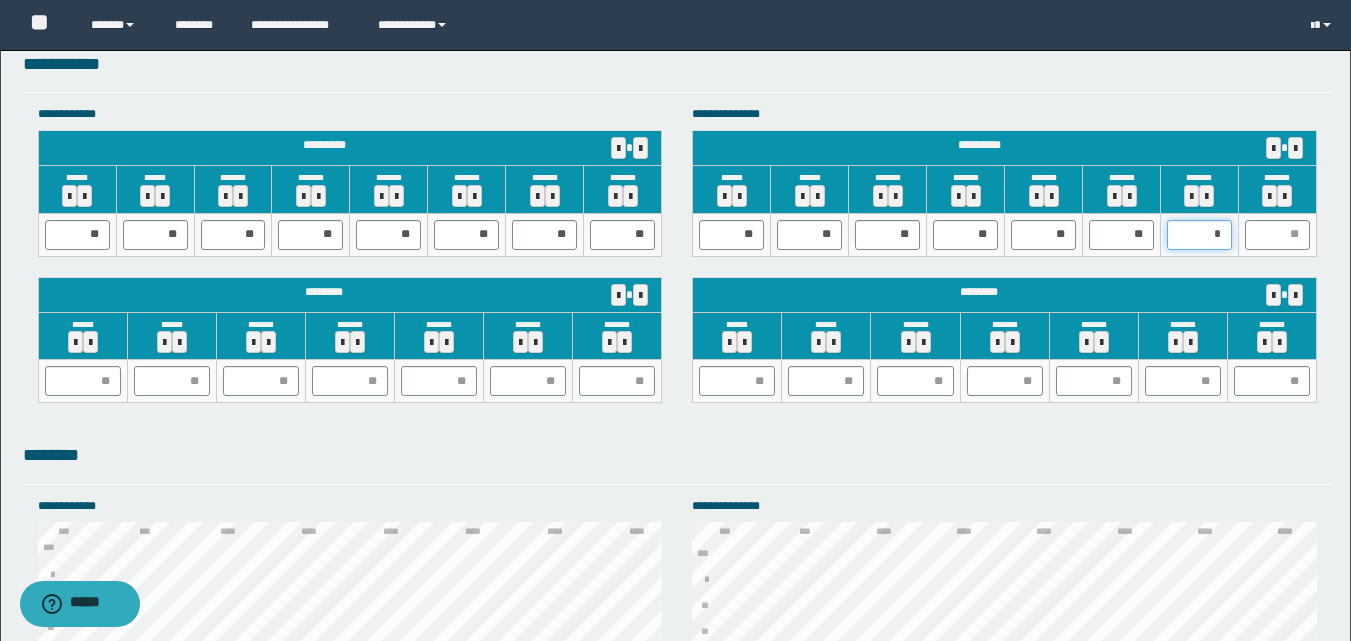 type on "**" 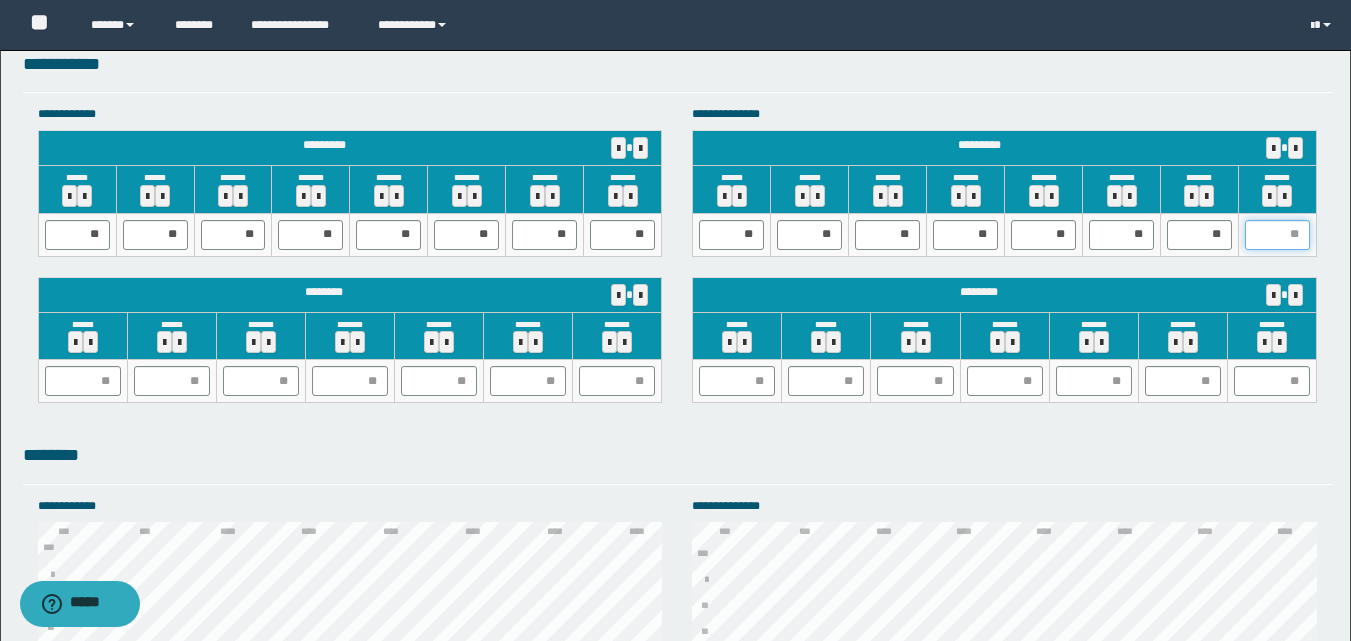 click at bounding box center (1277, 235) 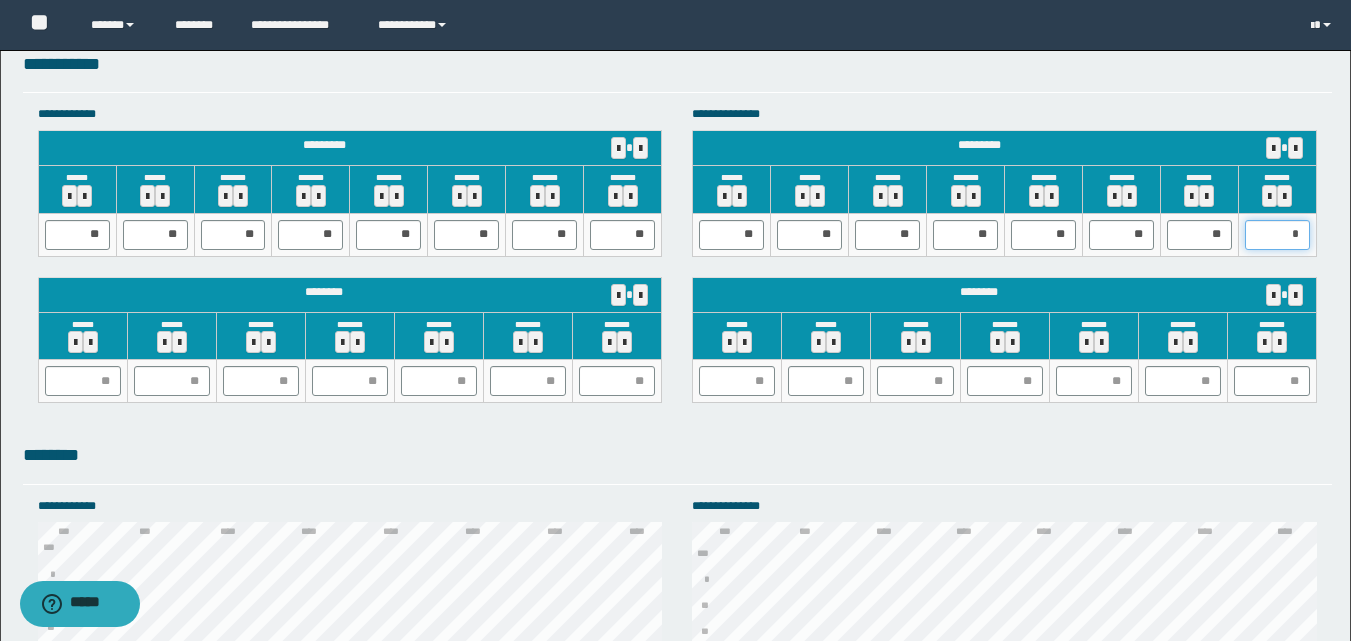 type on "**" 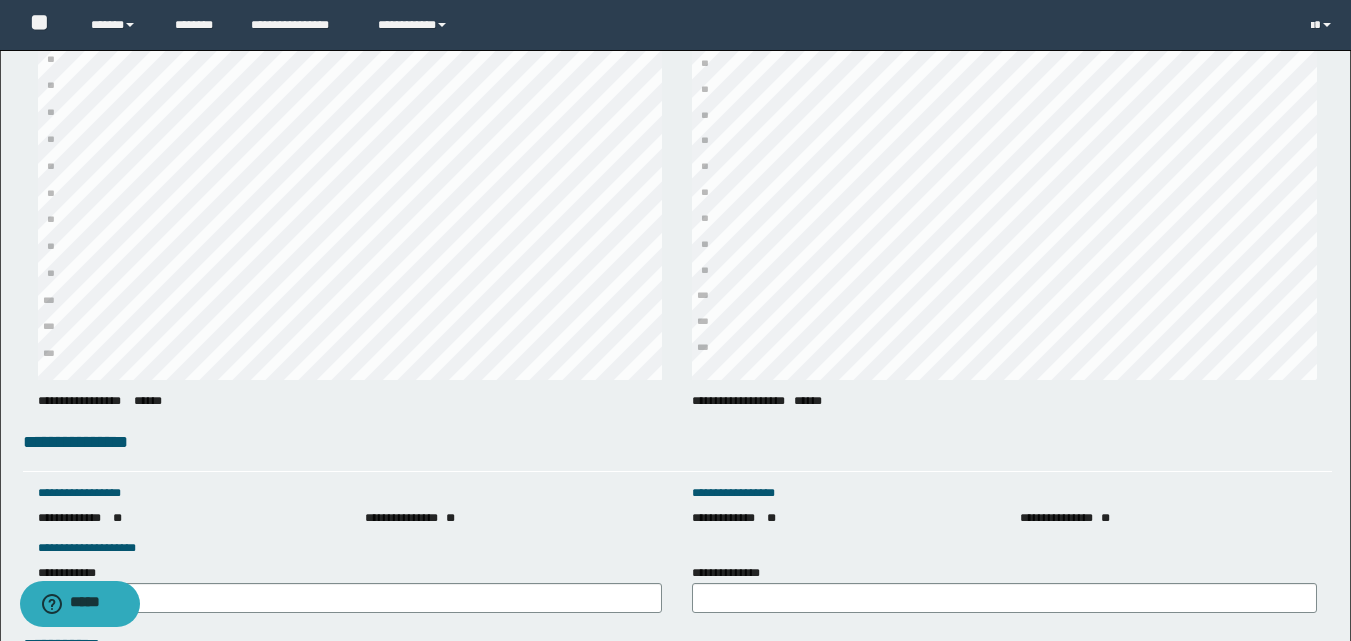 scroll, scrollTop: 2668, scrollLeft: 0, axis: vertical 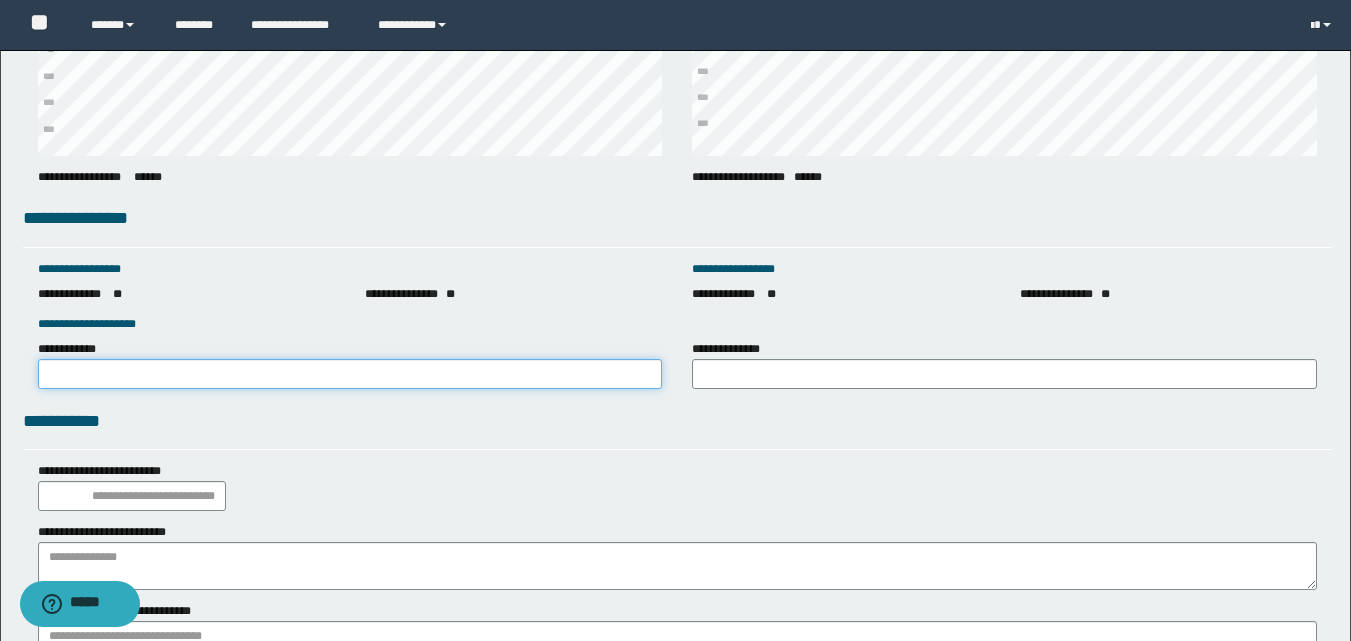 click on "**********" at bounding box center [350, 374] 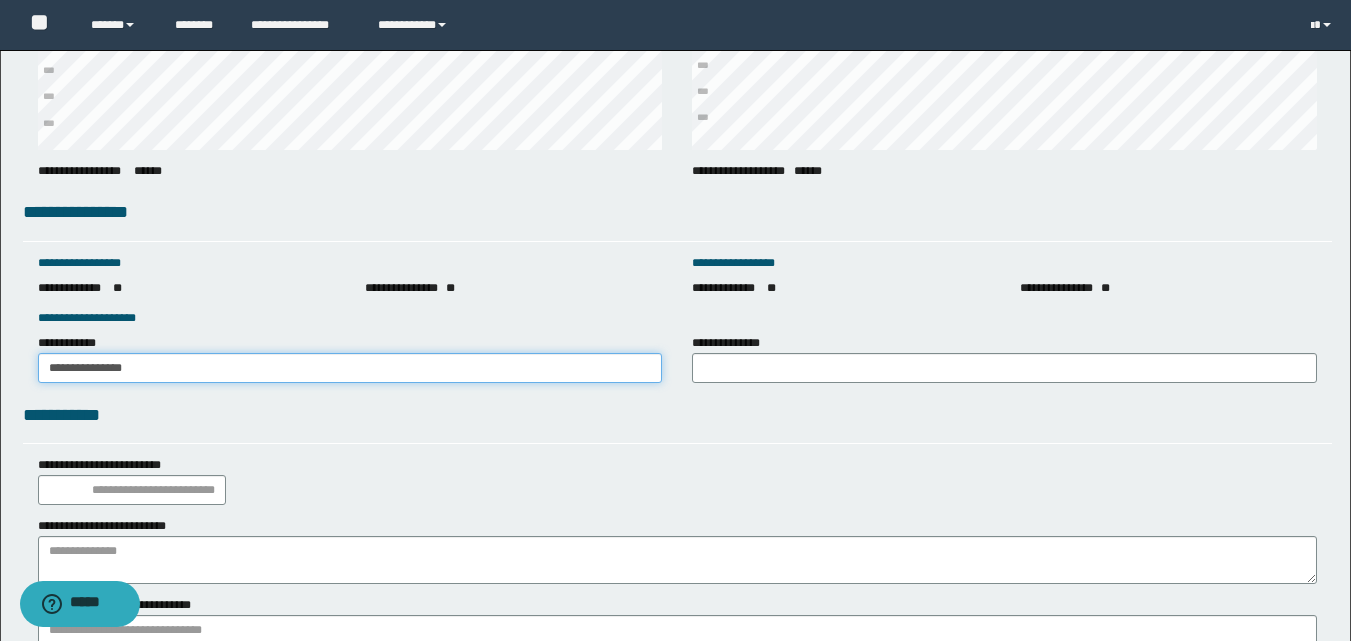 drag, startPoint x: 199, startPoint y: 379, endPoint x: 32, endPoint y: 377, distance: 167.01198 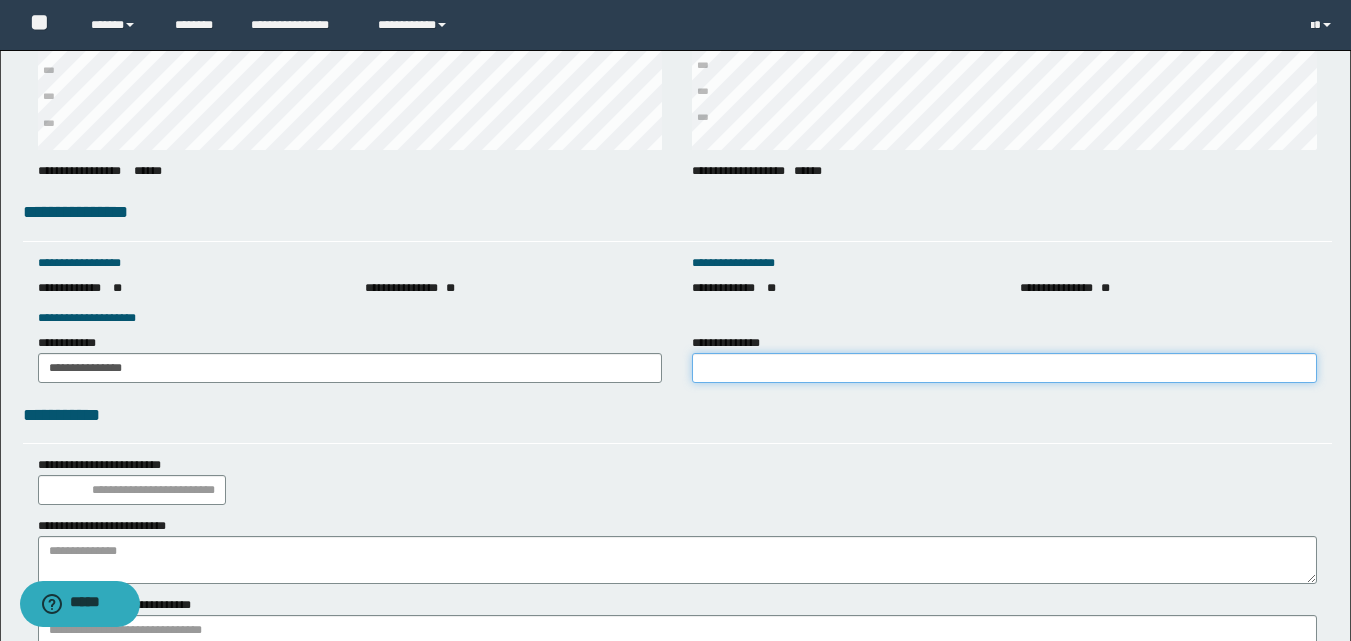 click on "**********" at bounding box center [1004, 368] 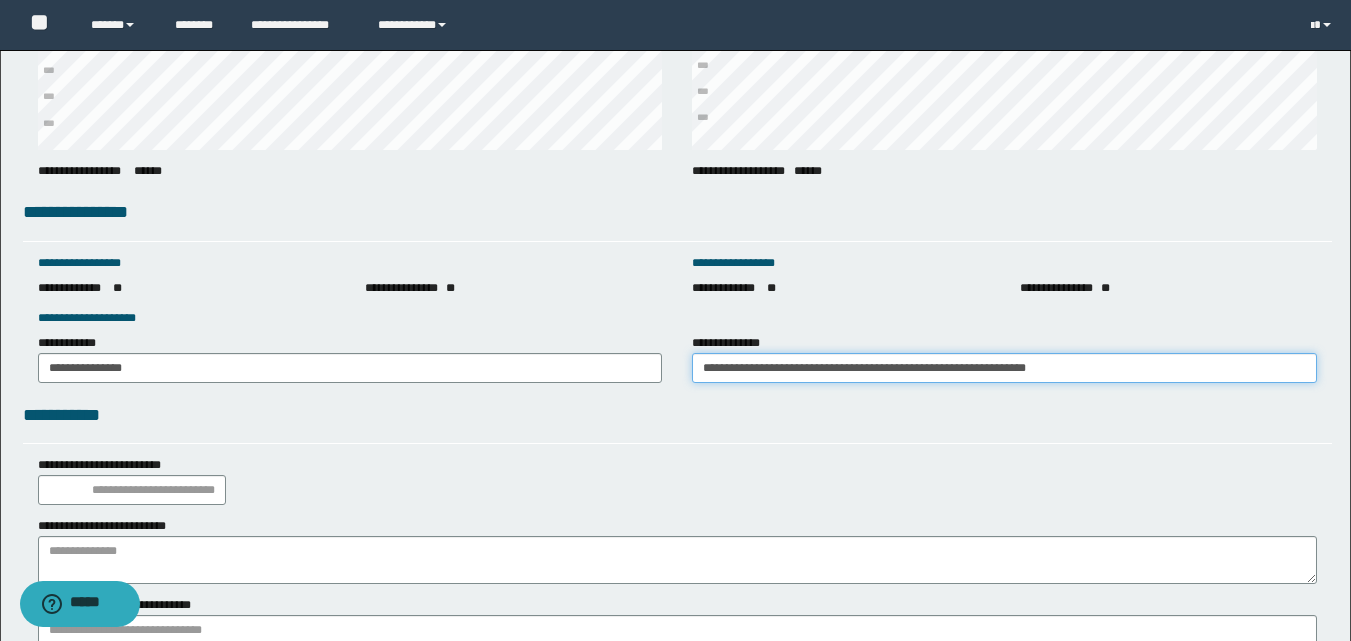 drag, startPoint x: 1126, startPoint y: 364, endPoint x: 687, endPoint y: 374, distance: 439.1139 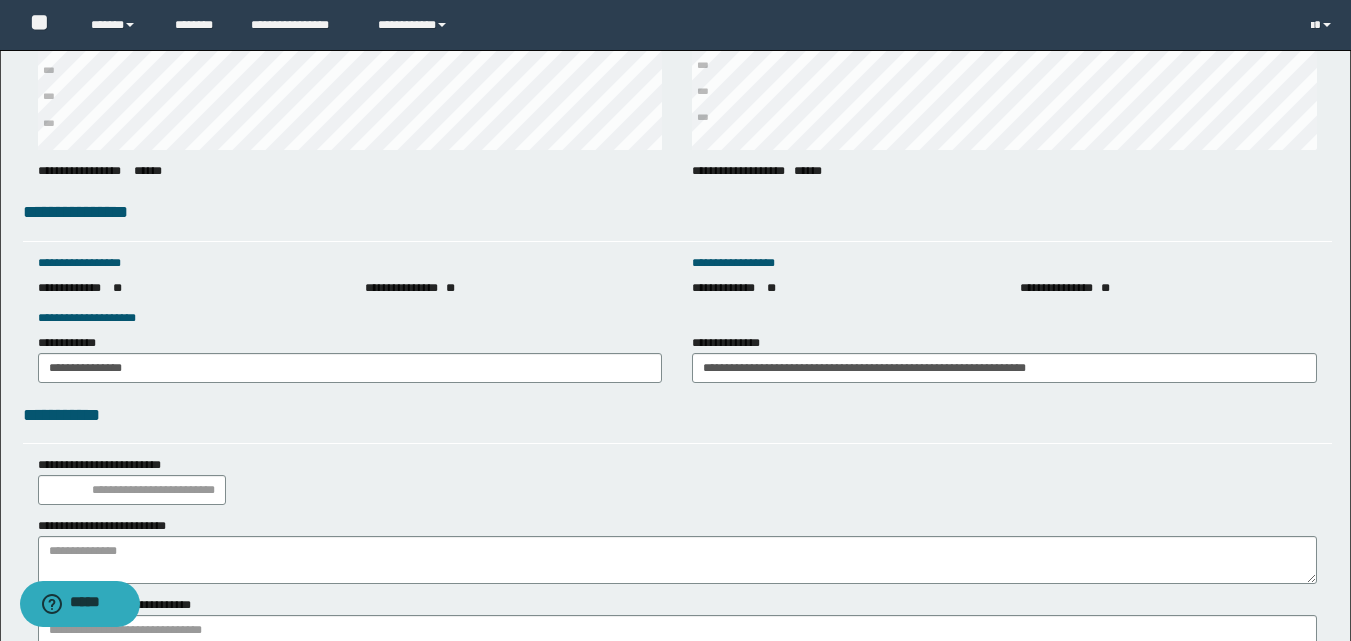 click on "**********" at bounding box center [677, 415] 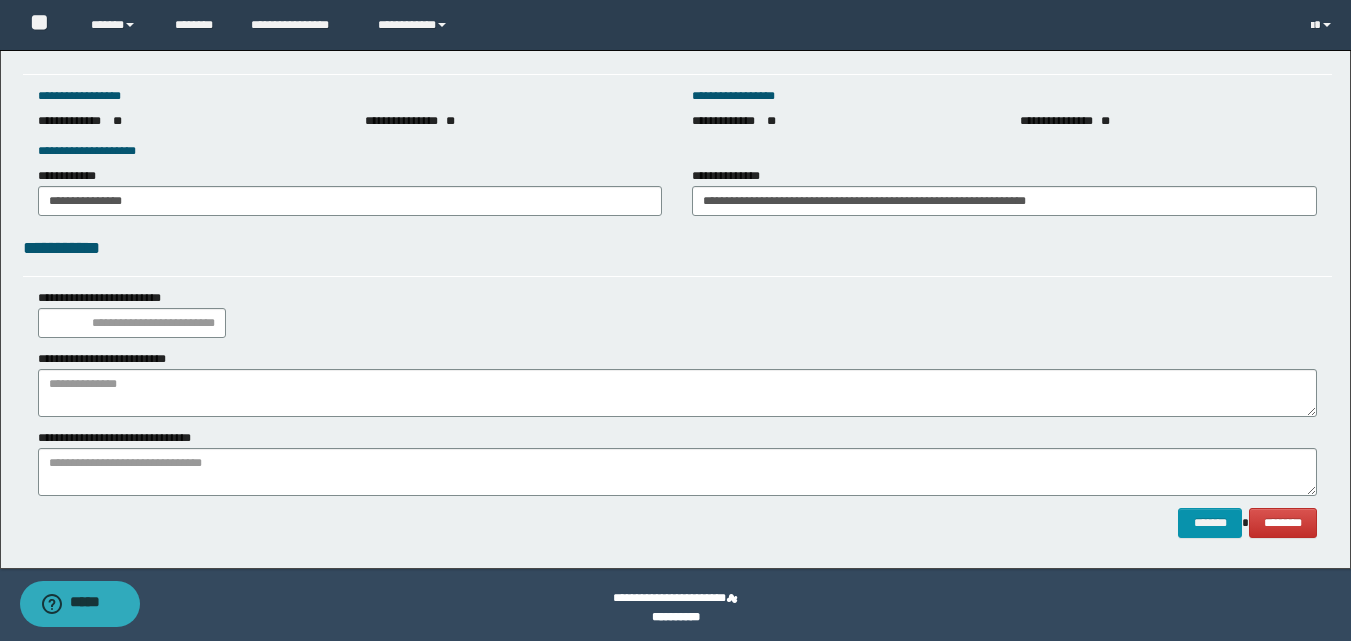 scroll, scrollTop: 2847, scrollLeft: 0, axis: vertical 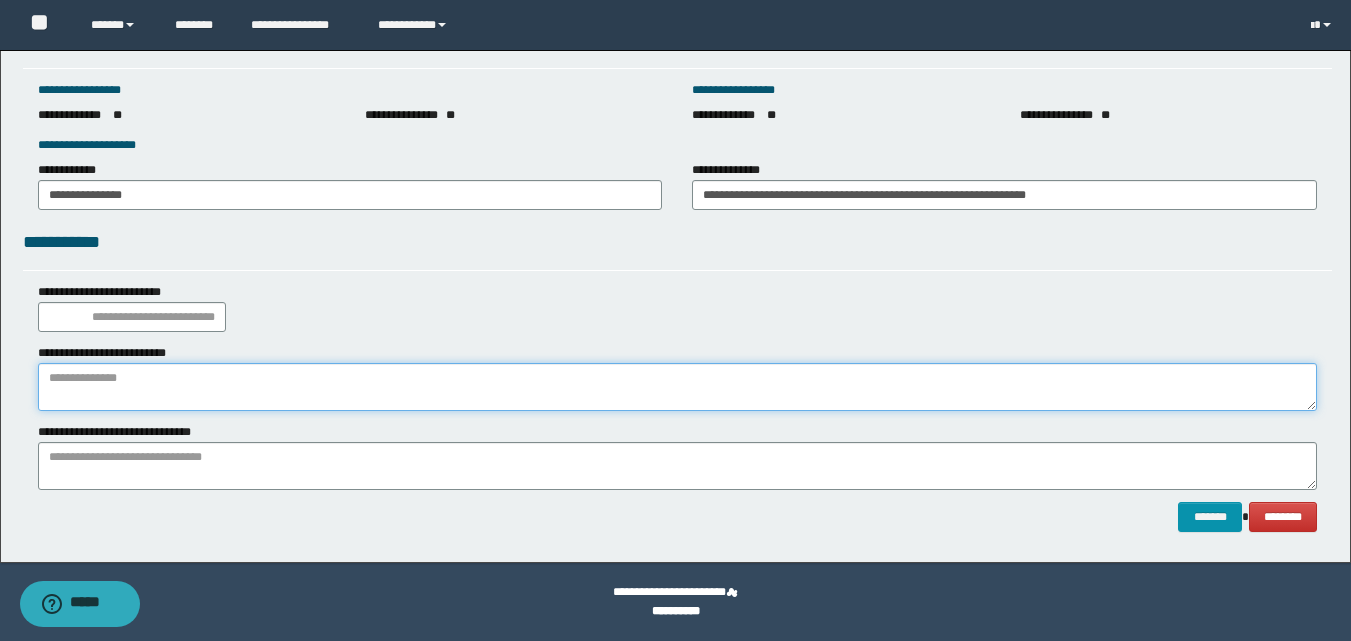 click at bounding box center (677, 387) 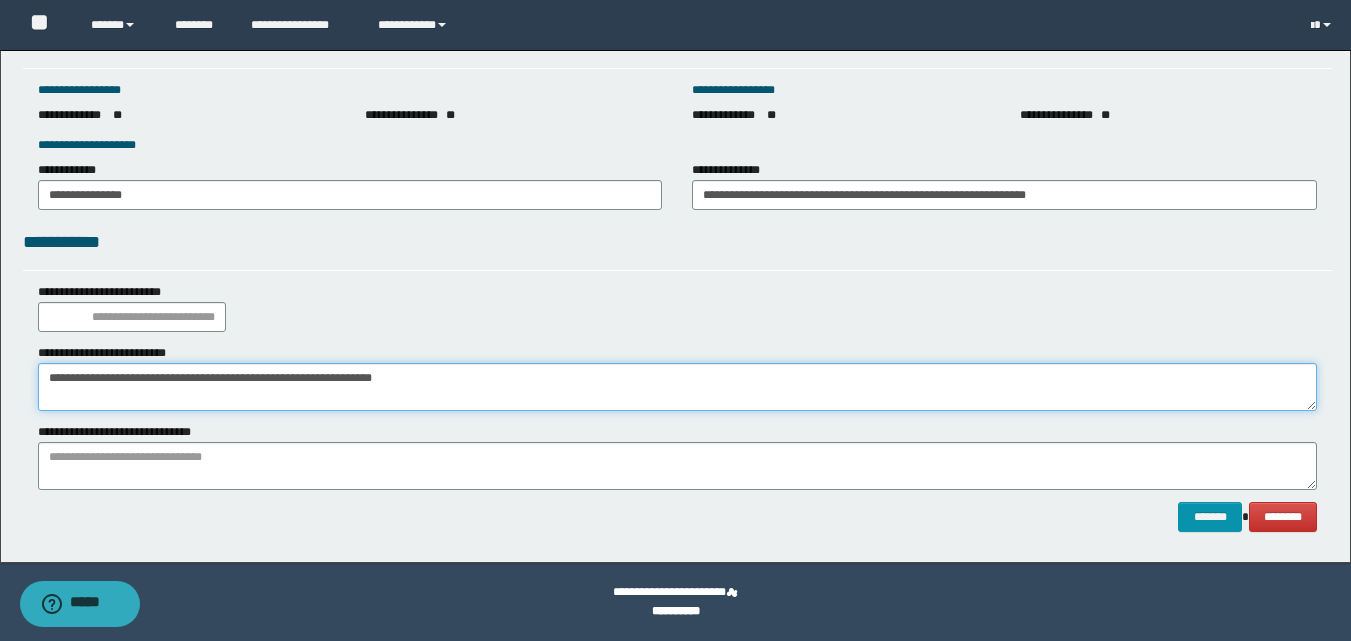 click on "**********" at bounding box center [677, 387] 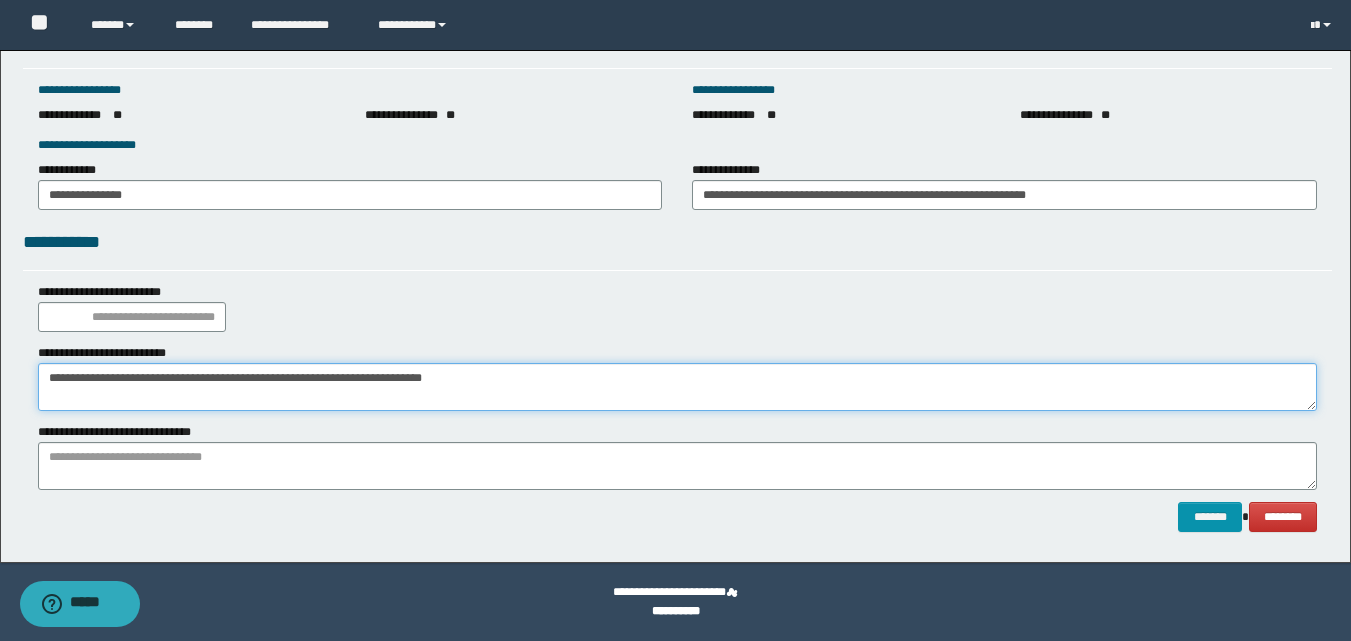 click on "**********" at bounding box center (677, 387) 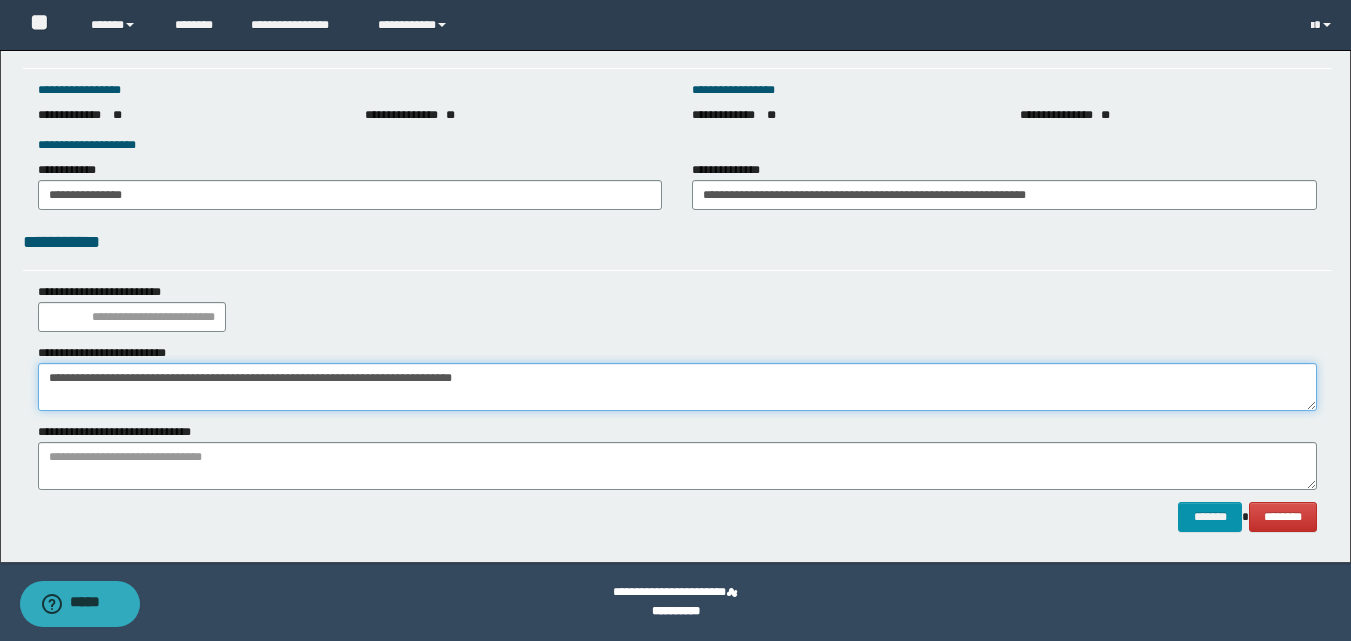 type on "**********" 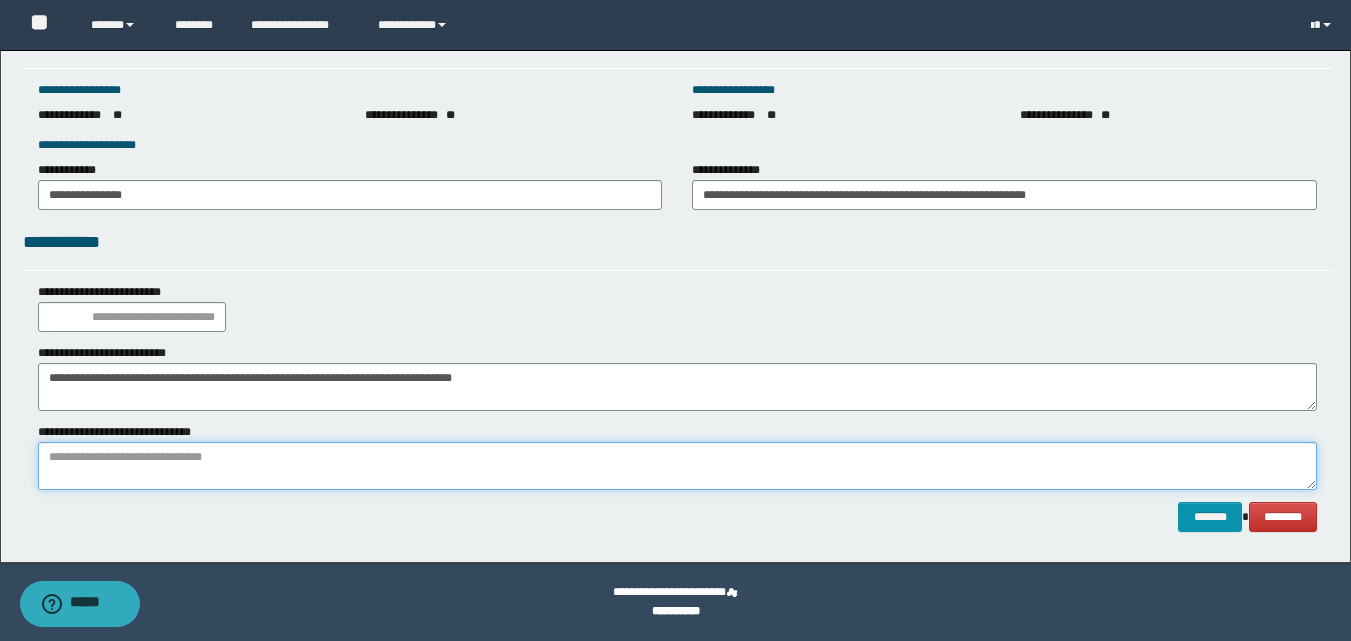 click at bounding box center [677, 466] 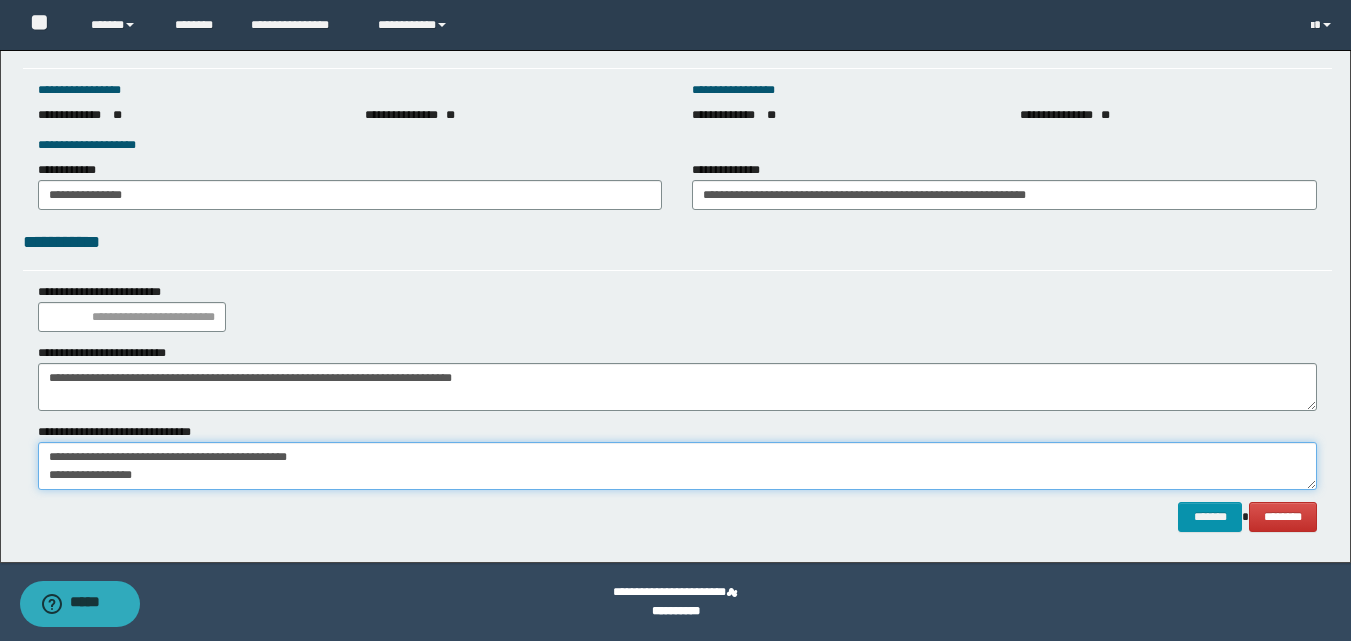 type on "**********" 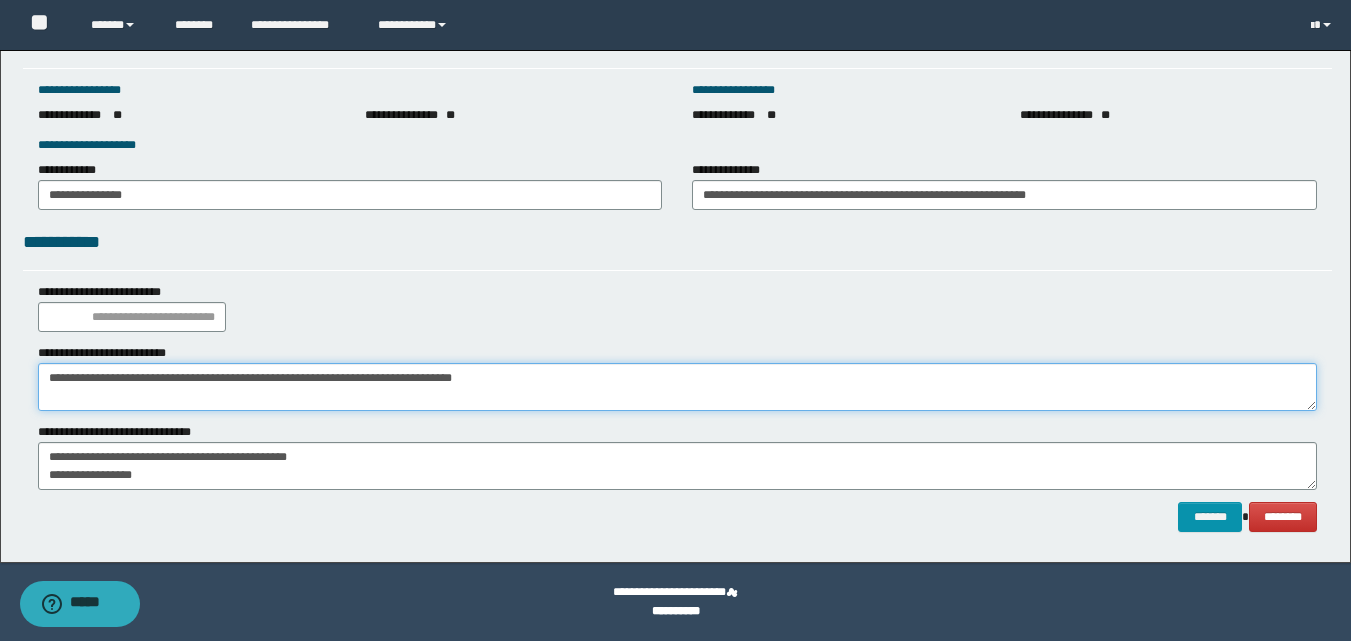 drag, startPoint x: 587, startPoint y: 379, endPoint x: 27, endPoint y: 379, distance: 560 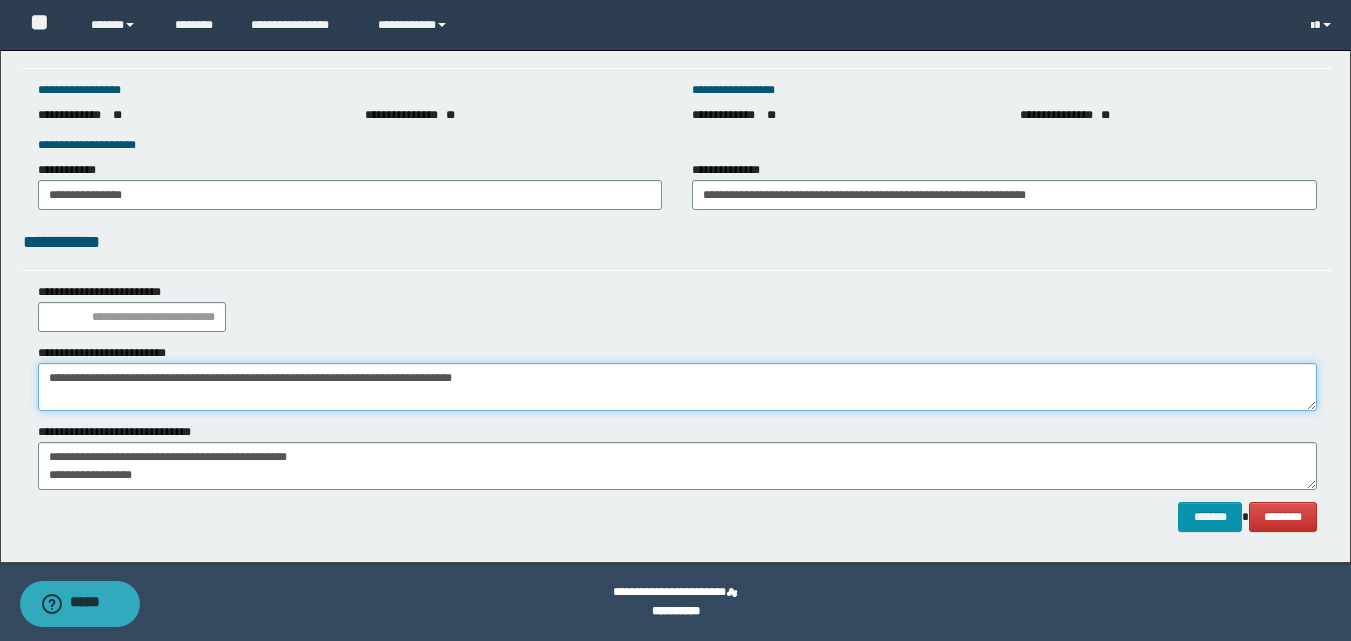 click on "**********" at bounding box center (677, 377) 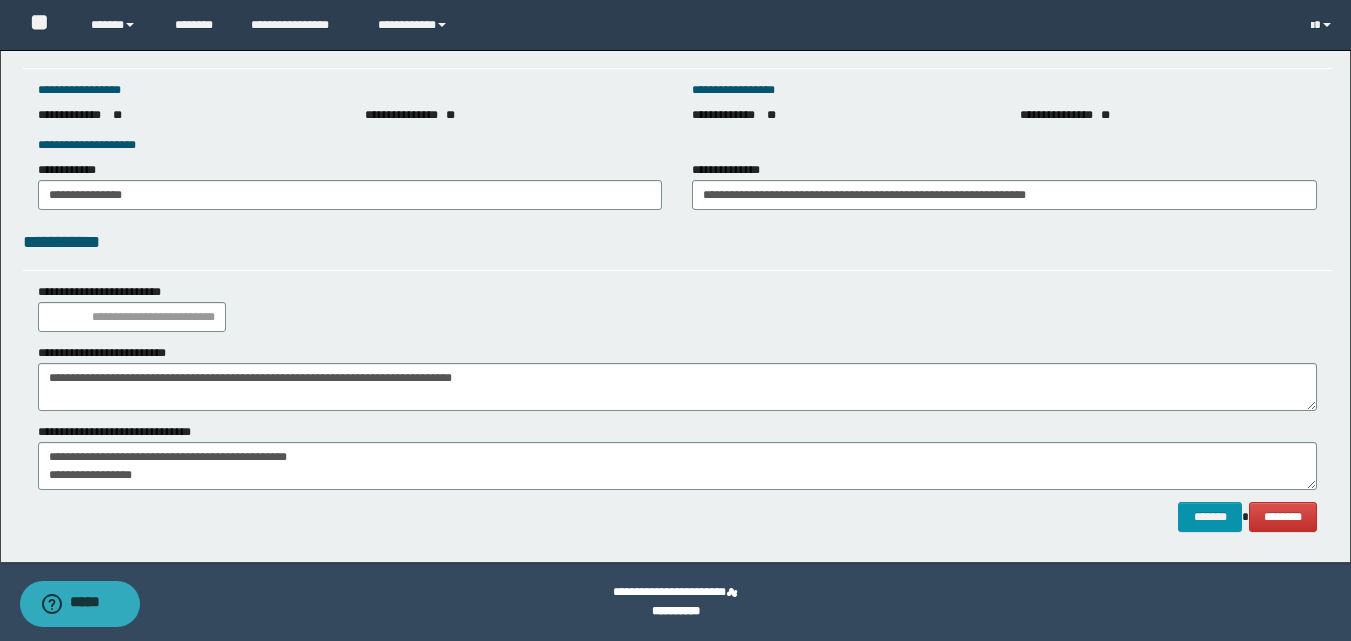 click on "**********" at bounding box center [677, 307] 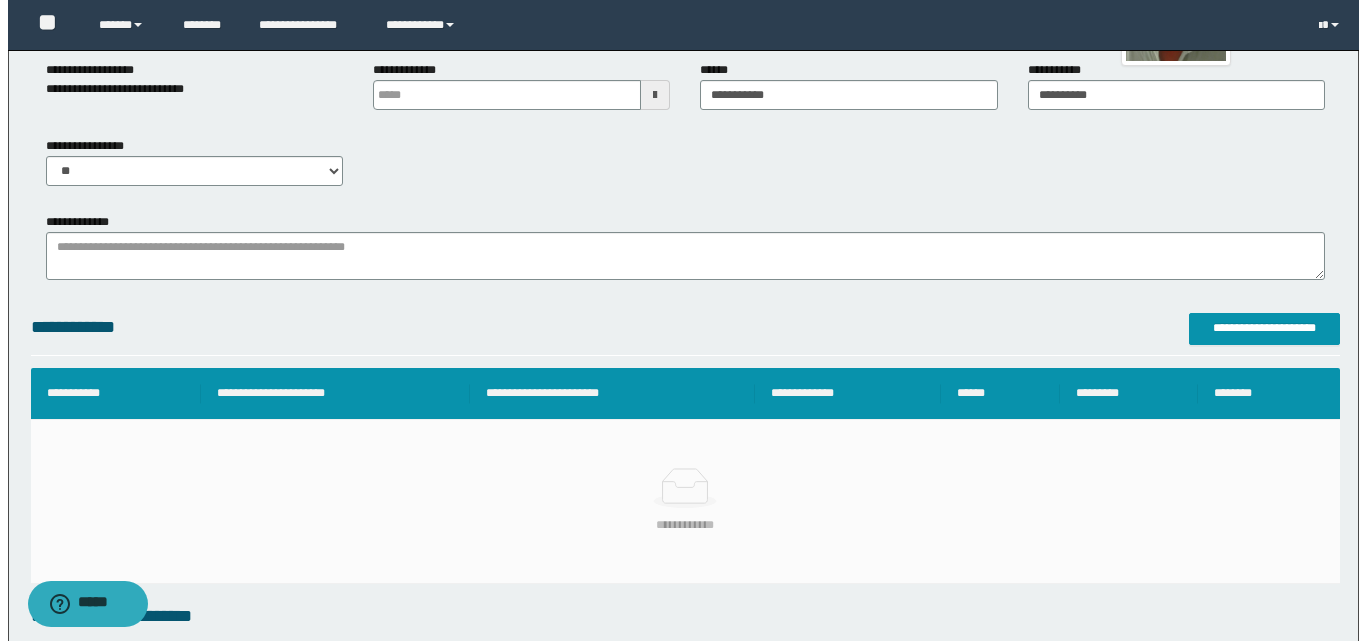 scroll, scrollTop: 173, scrollLeft: 0, axis: vertical 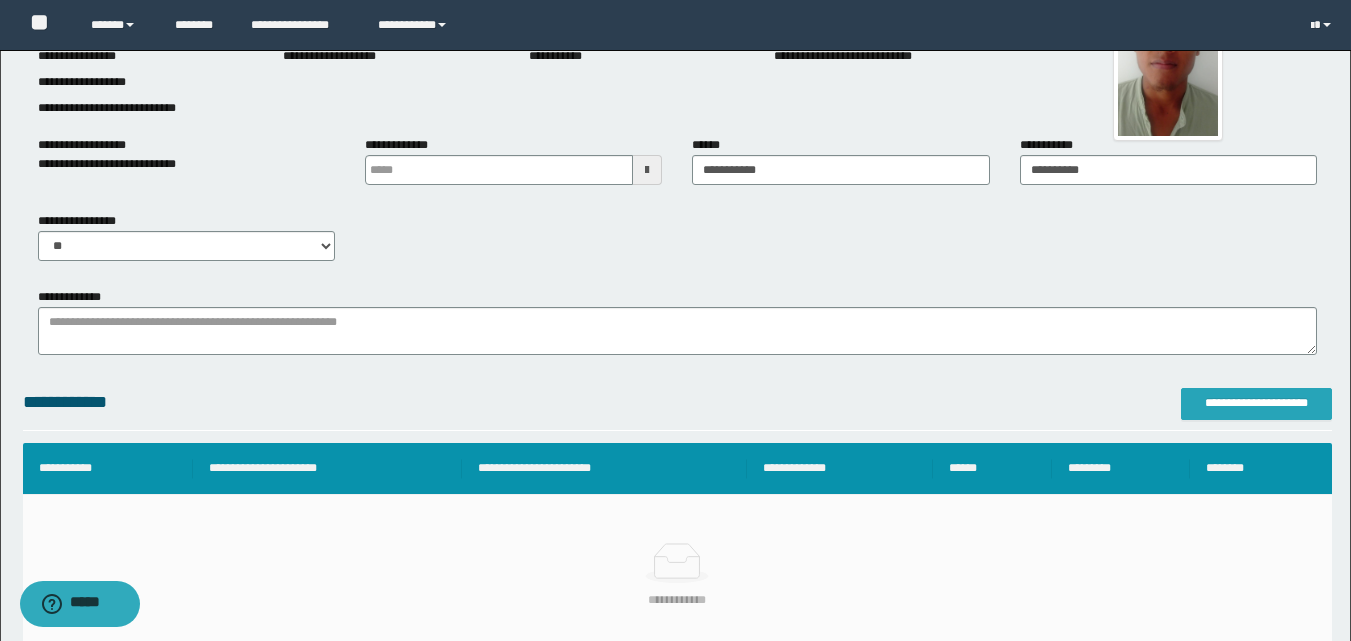 click on "**********" at bounding box center [1256, 403] 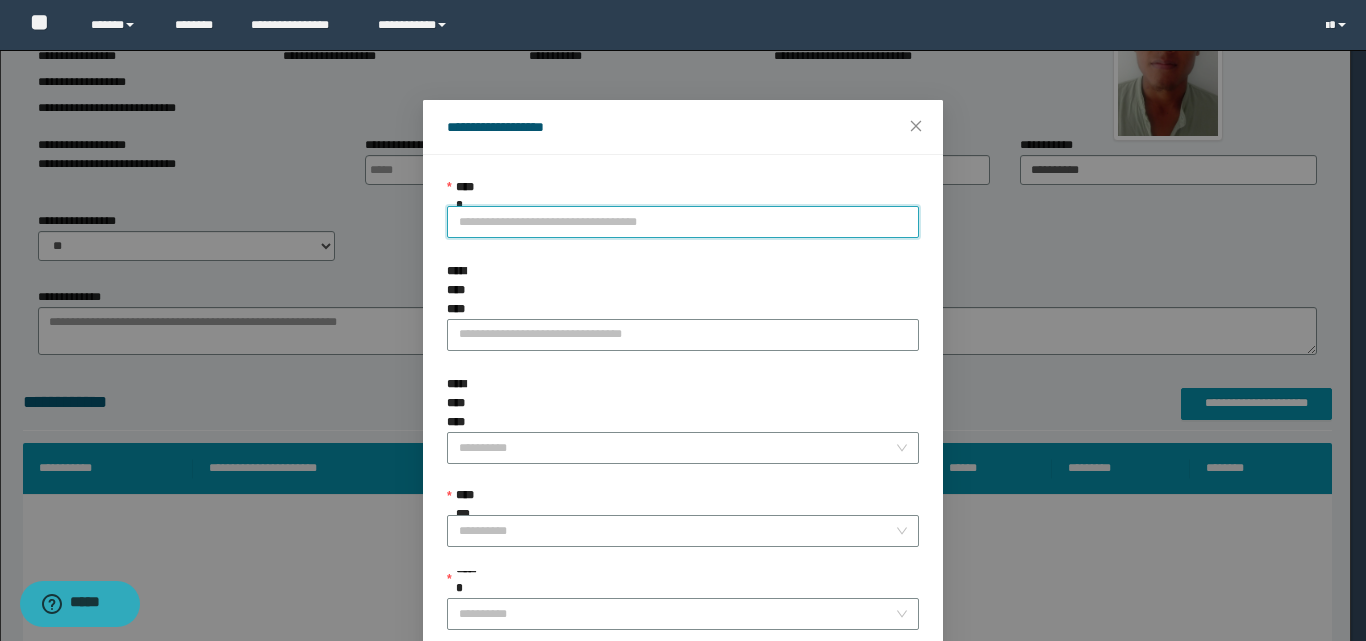click on "**********" at bounding box center (683, 222) 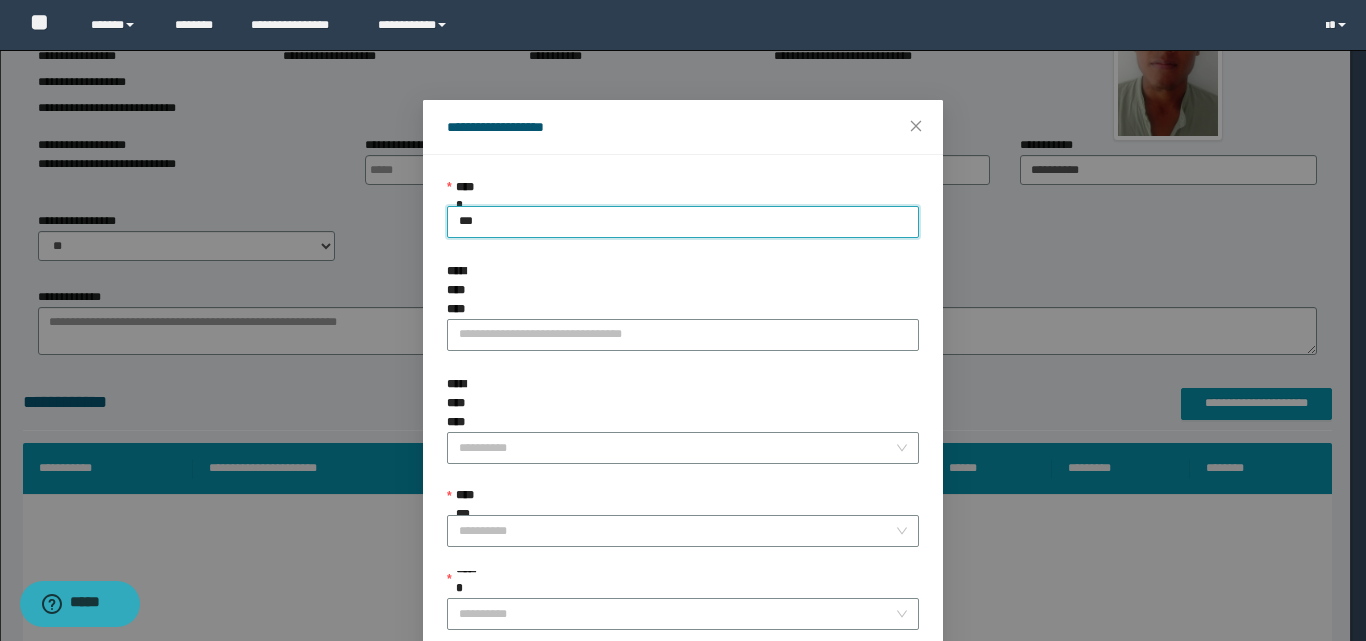 type on "****" 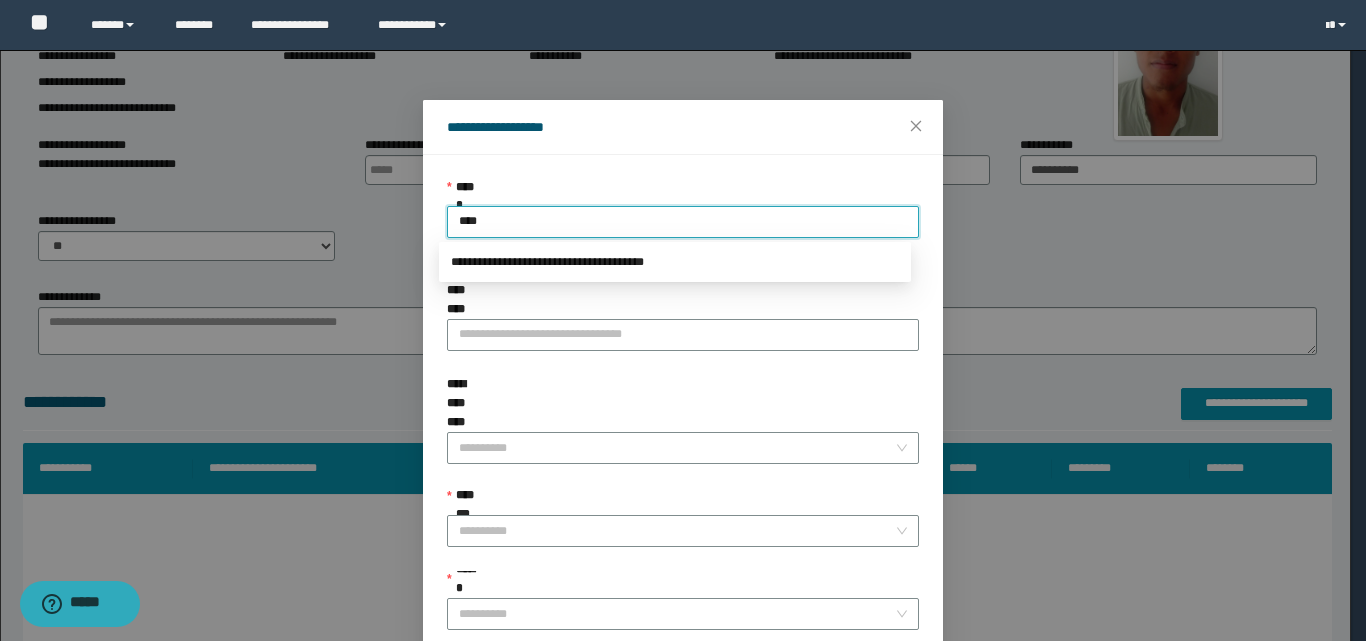 click on "**********" at bounding box center [675, 262] 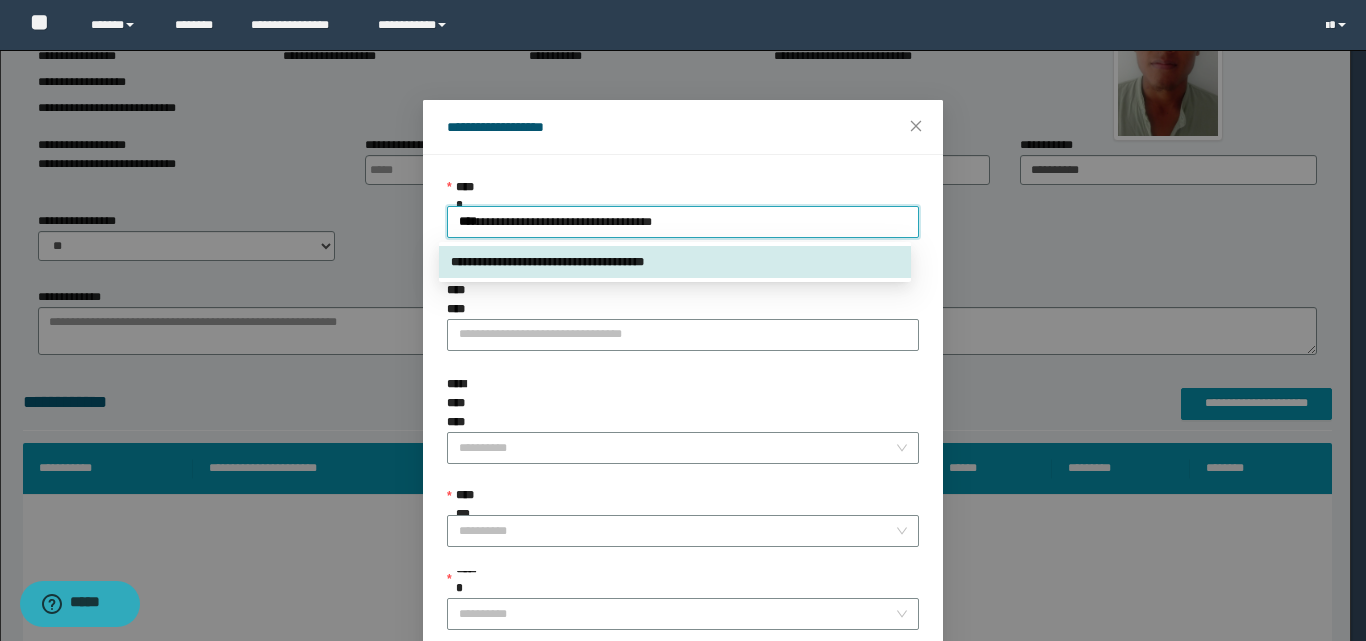 type 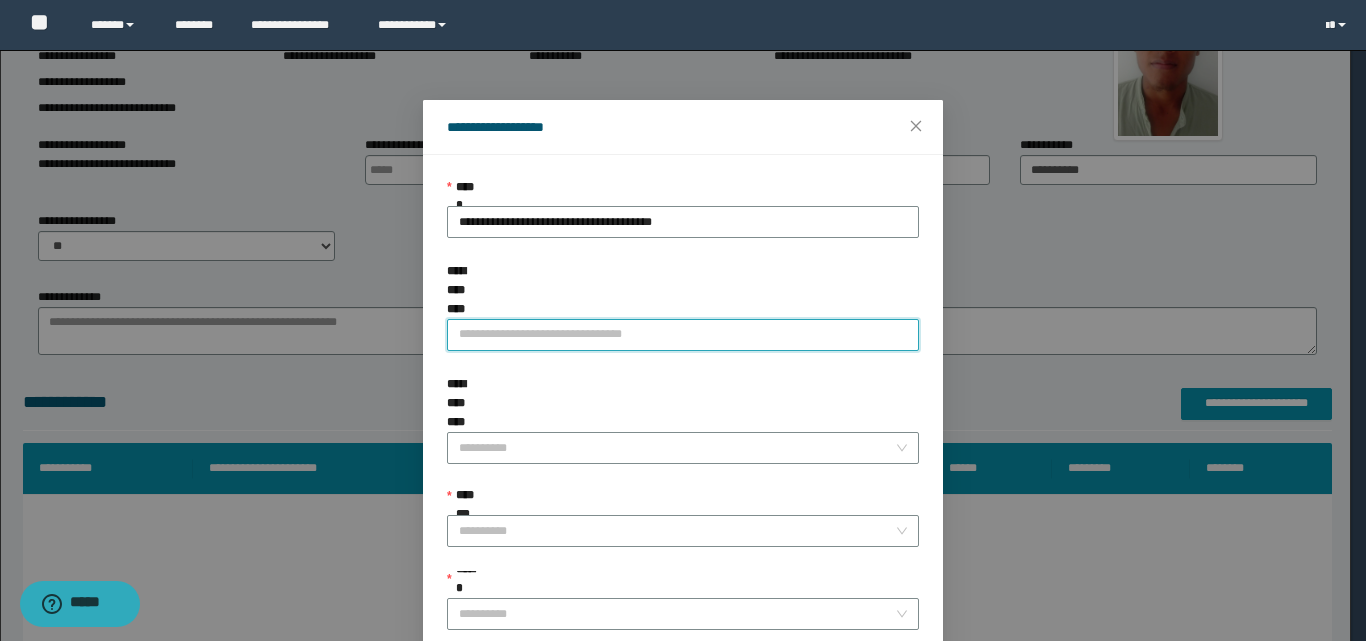 click on "**********" at bounding box center (683, 335) 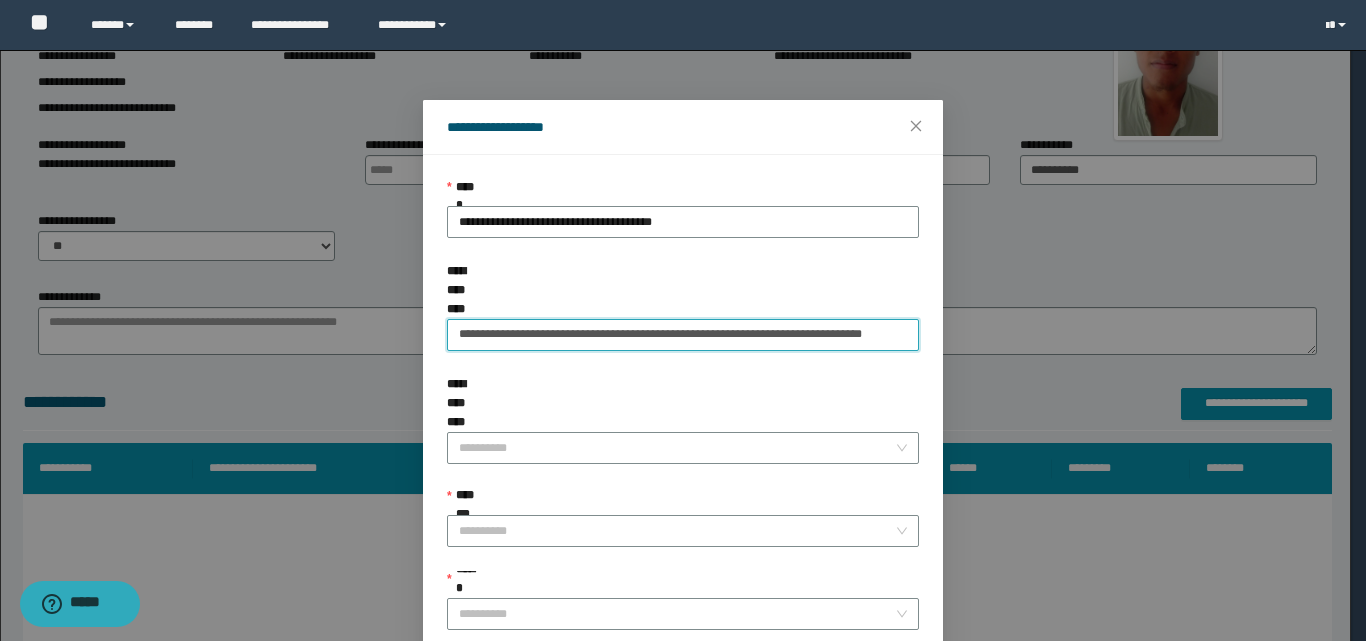 scroll, scrollTop: 0, scrollLeft: 59, axis: horizontal 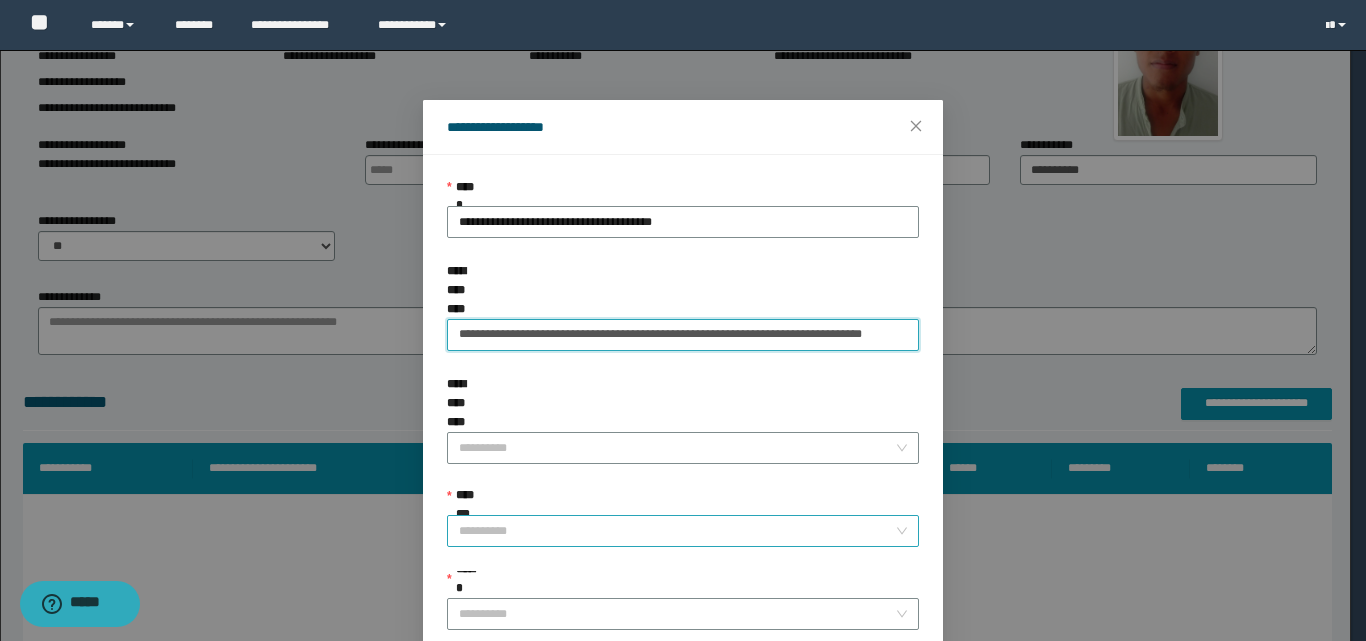 type on "**********" 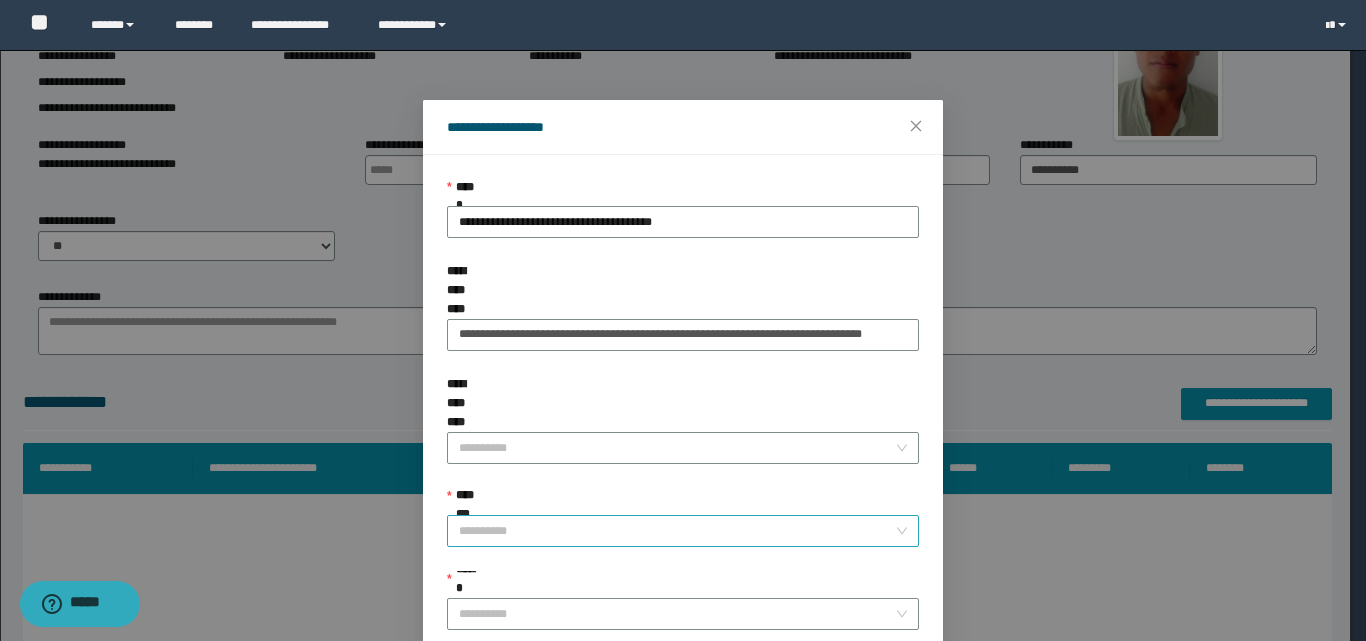 click on "**********" at bounding box center [677, 531] 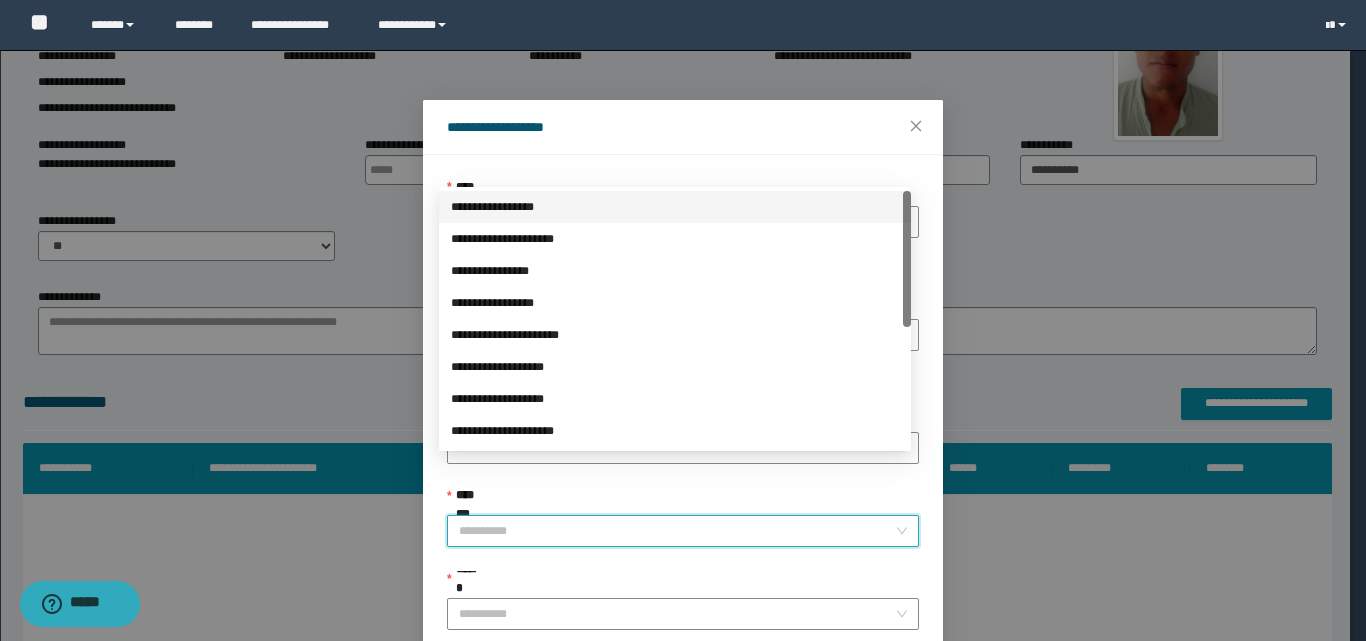 scroll, scrollTop: 0, scrollLeft: 0, axis: both 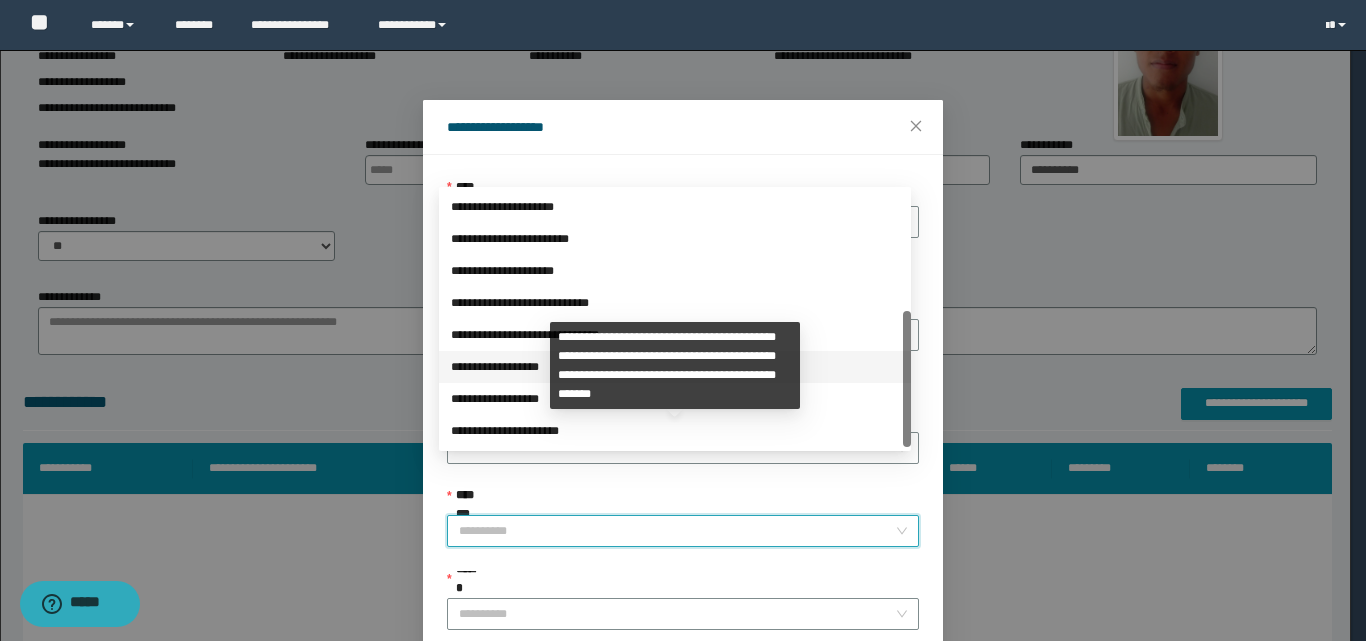 click on "**********" at bounding box center (675, 367) 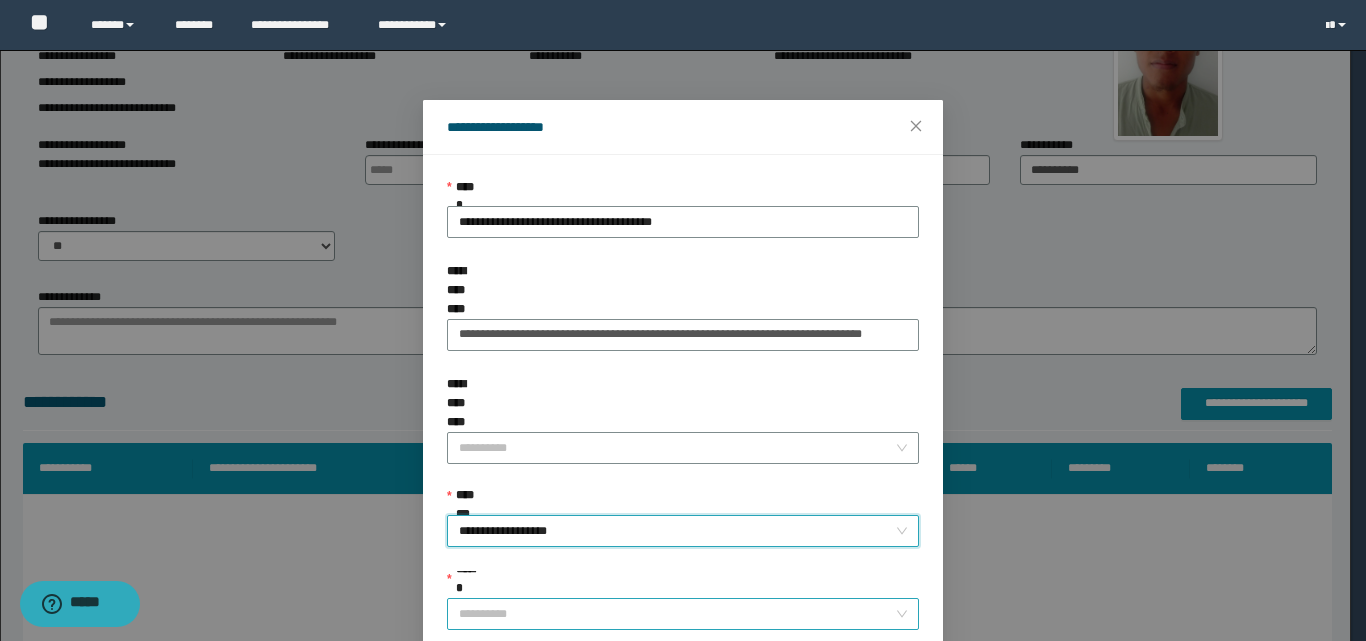 click on "******" at bounding box center (677, 614) 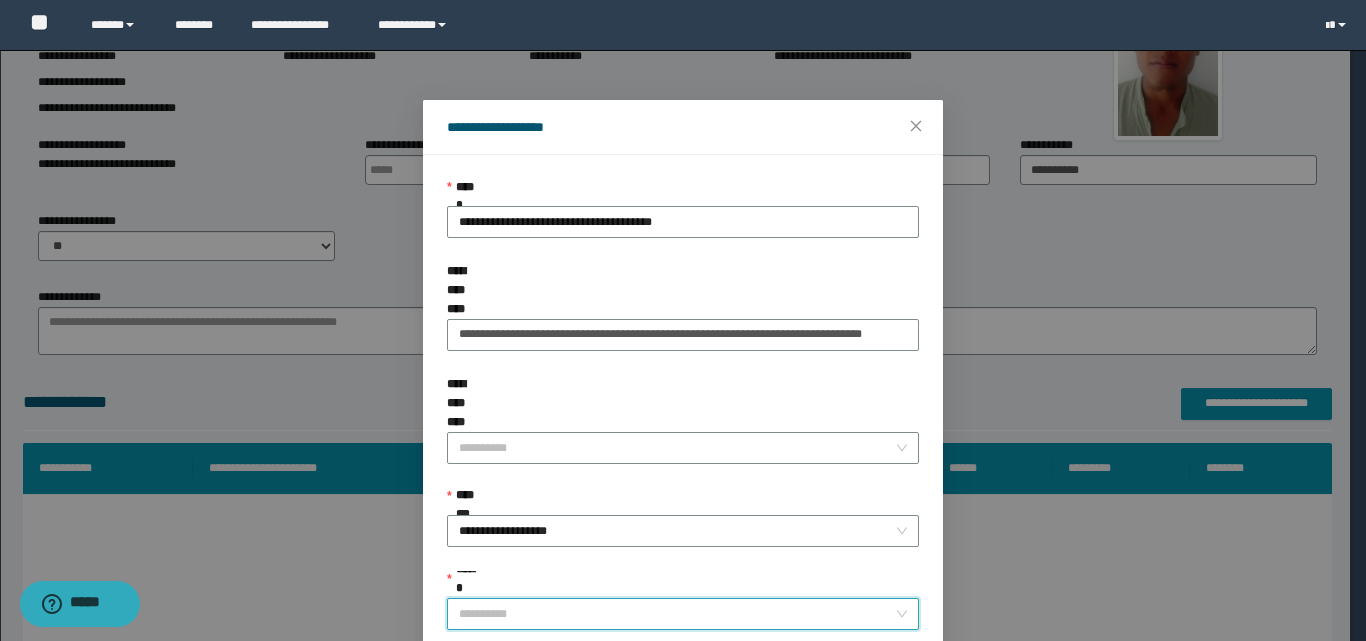 click on "******" at bounding box center [677, 614] 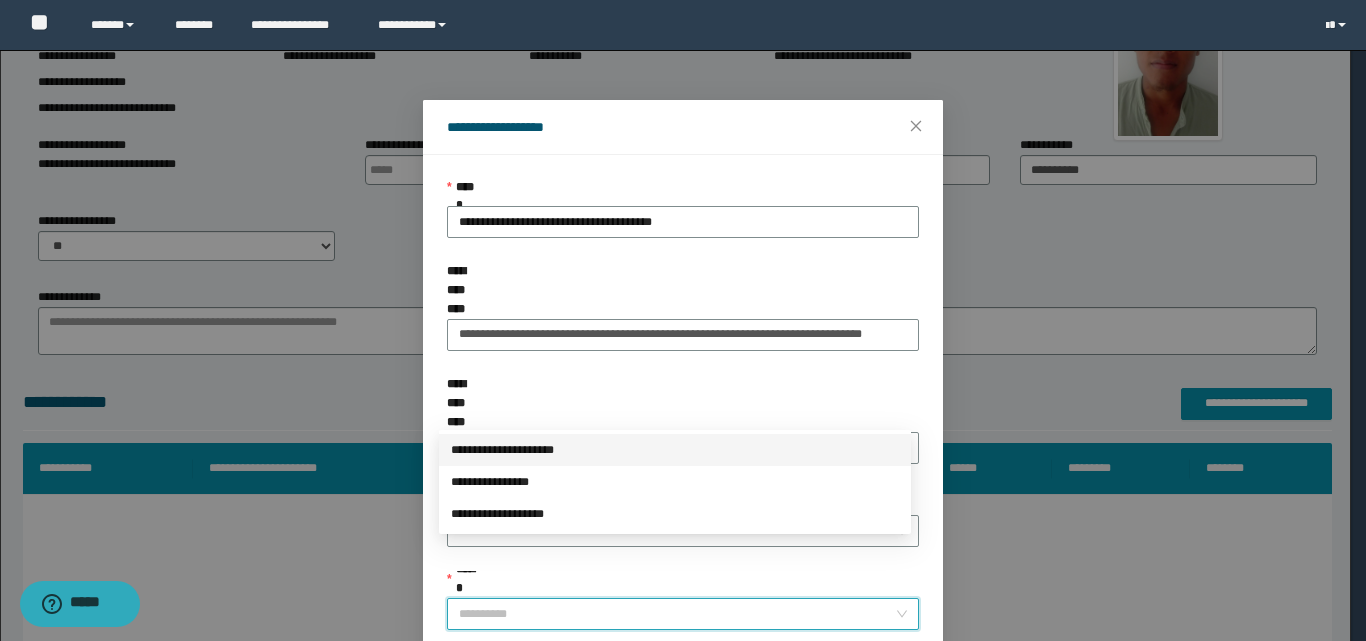 click on "**********" at bounding box center (675, 450) 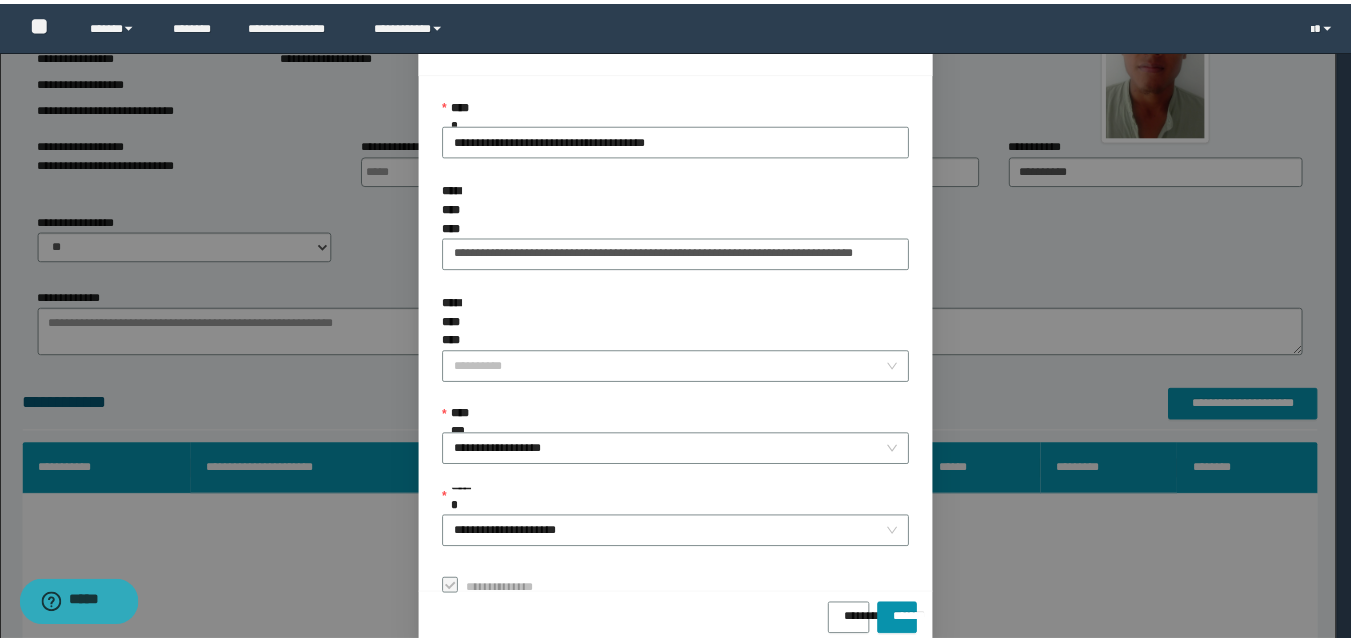 scroll, scrollTop: 111, scrollLeft: 0, axis: vertical 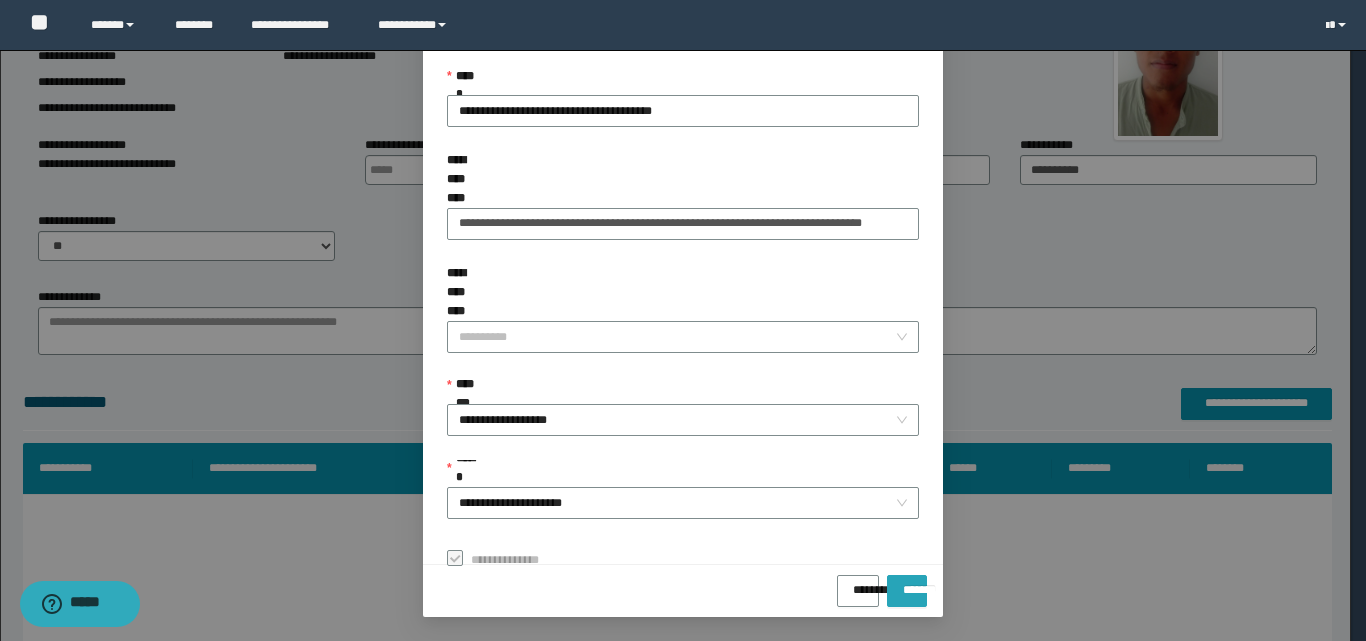 click on "*******" at bounding box center [907, 583] 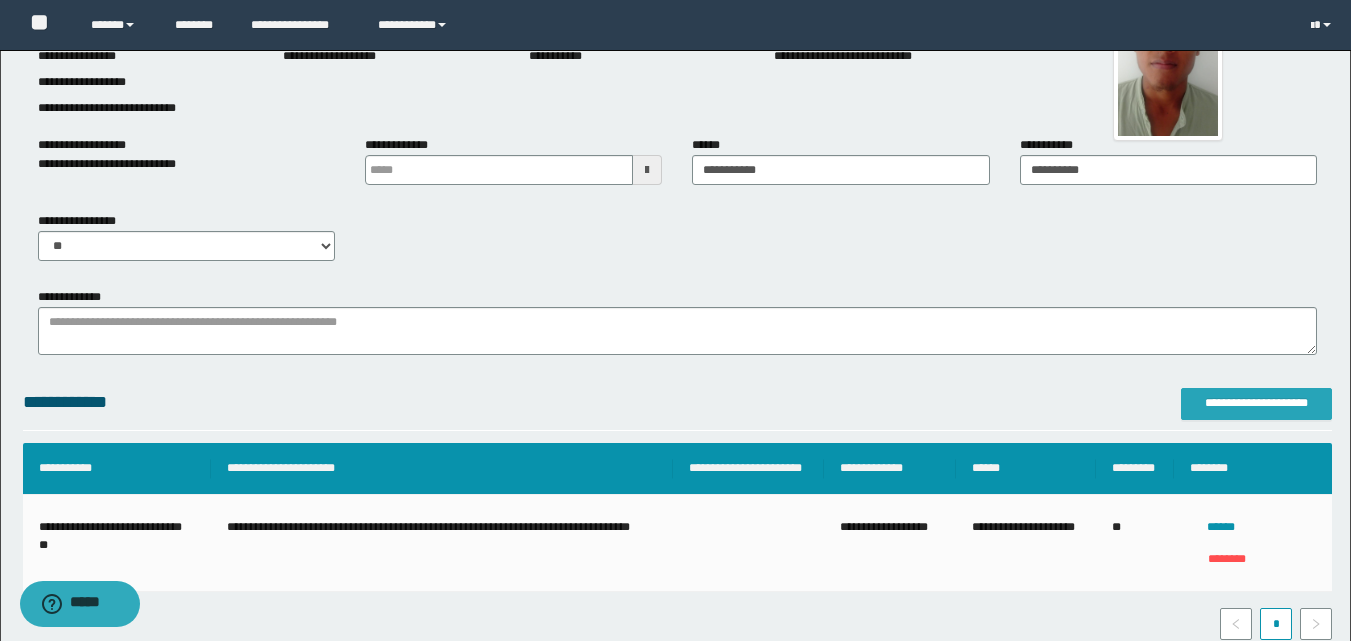 scroll, scrollTop: 1413, scrollLeft: 0, axis: vertical 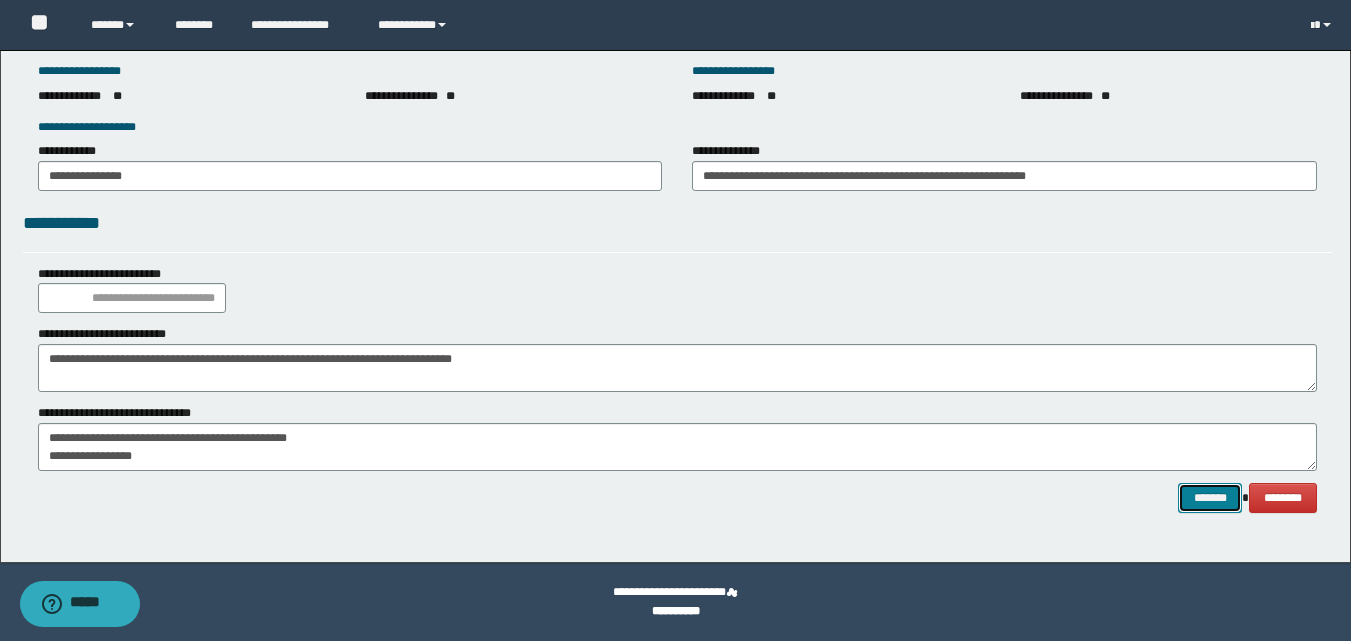 click on "*******" at bounding box center (1210, 498) 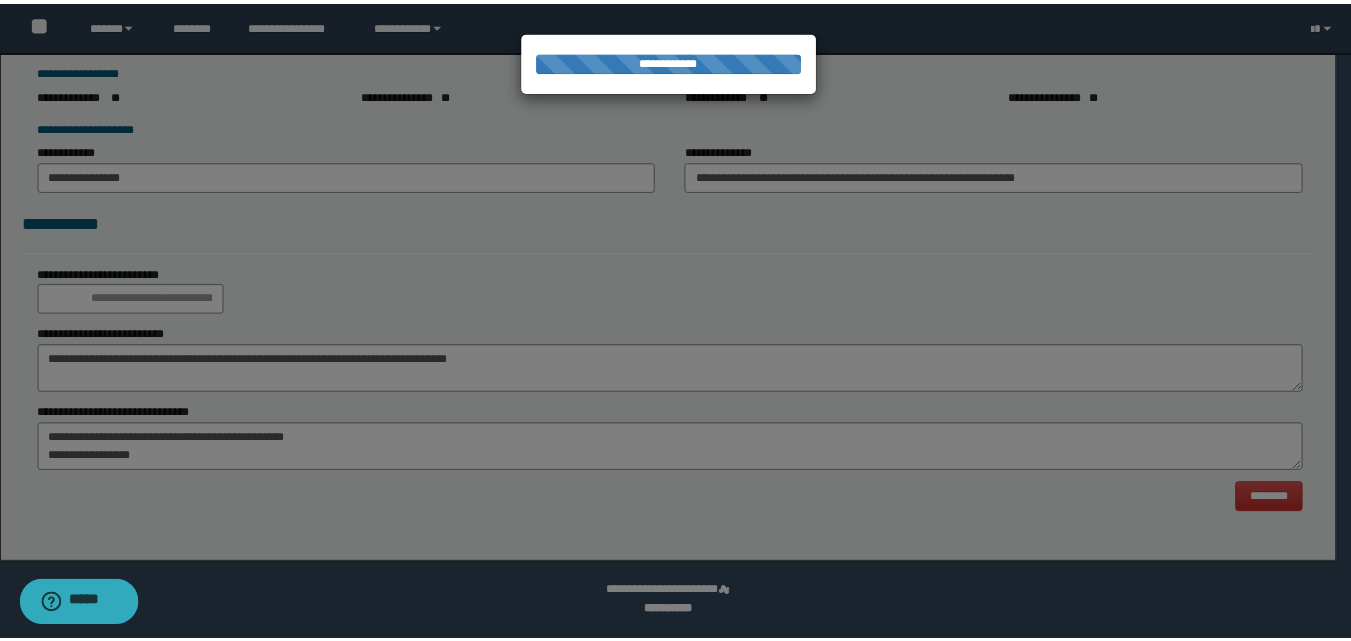 scroll, scrollTop: 0, scrollLeft: 0, axis: both 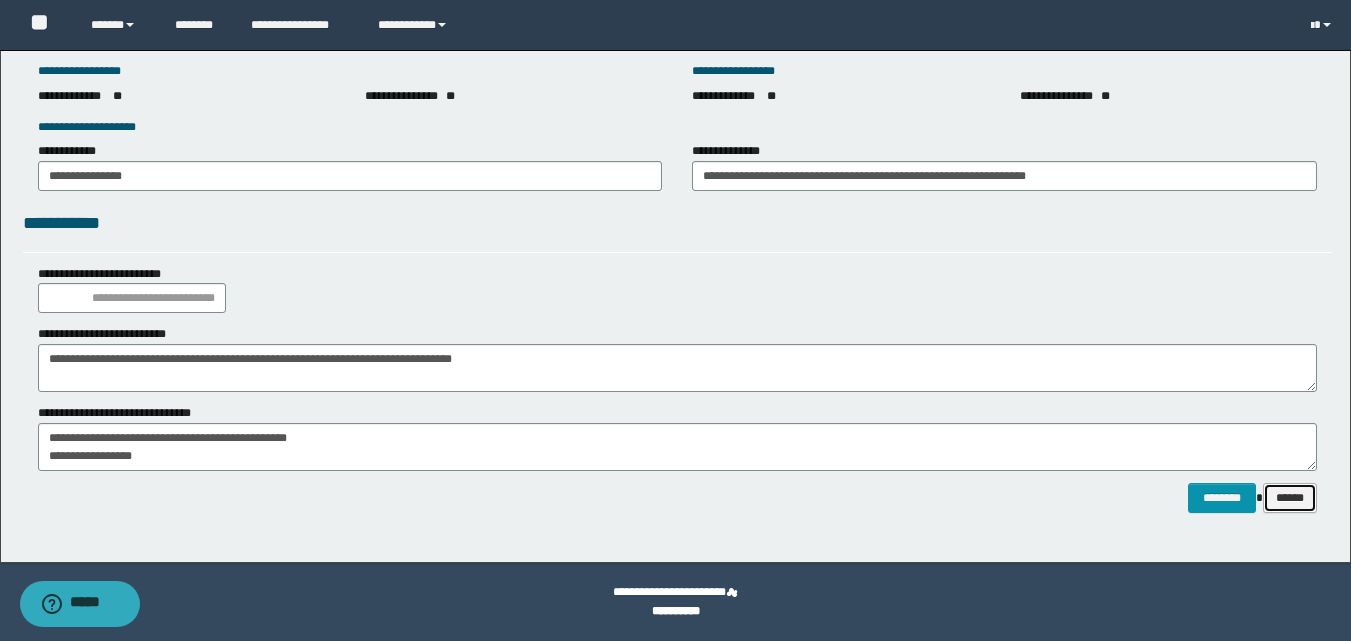 click on "******" at bounding box center [1290, 498] 